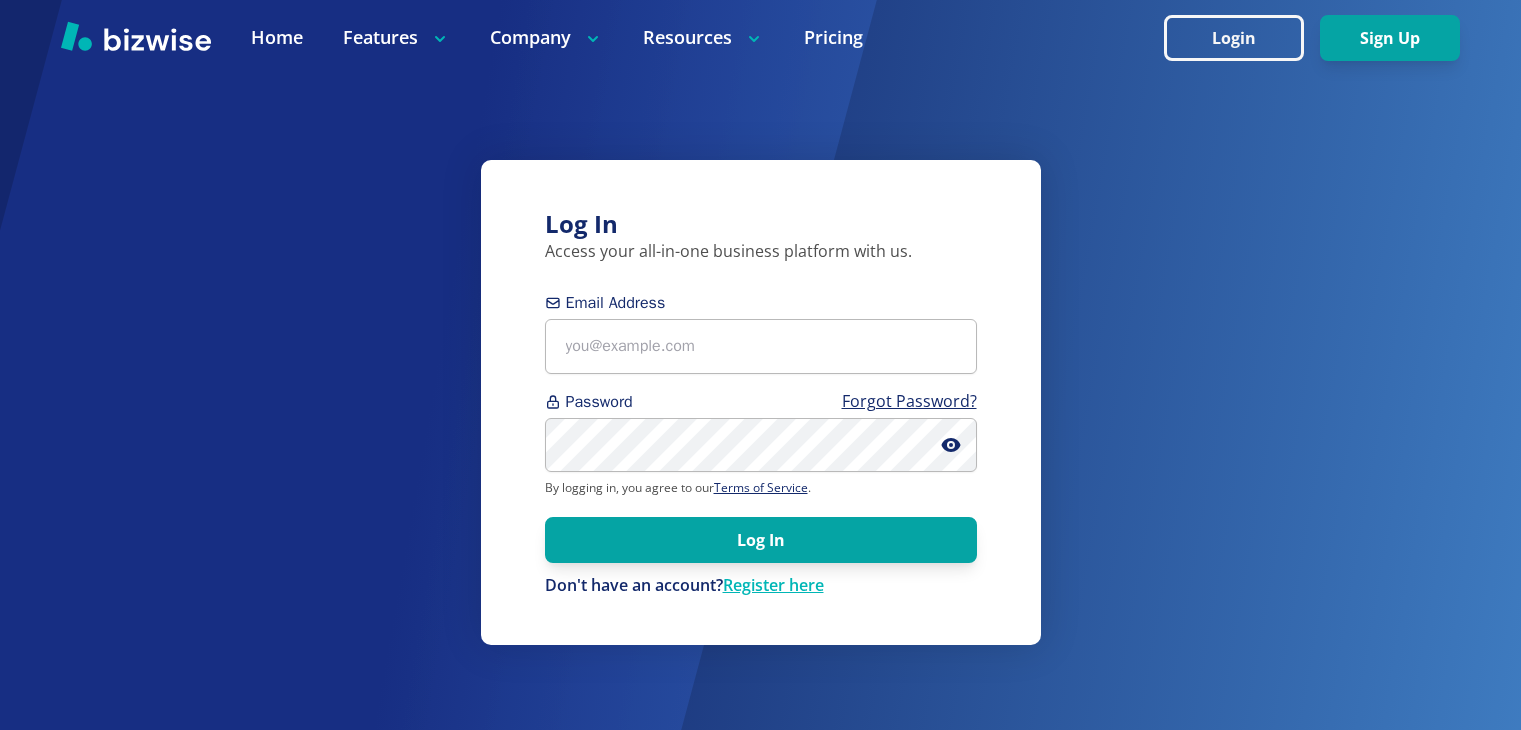 scroll, scrollTop: 0, scrollLeft: 0, axis: both 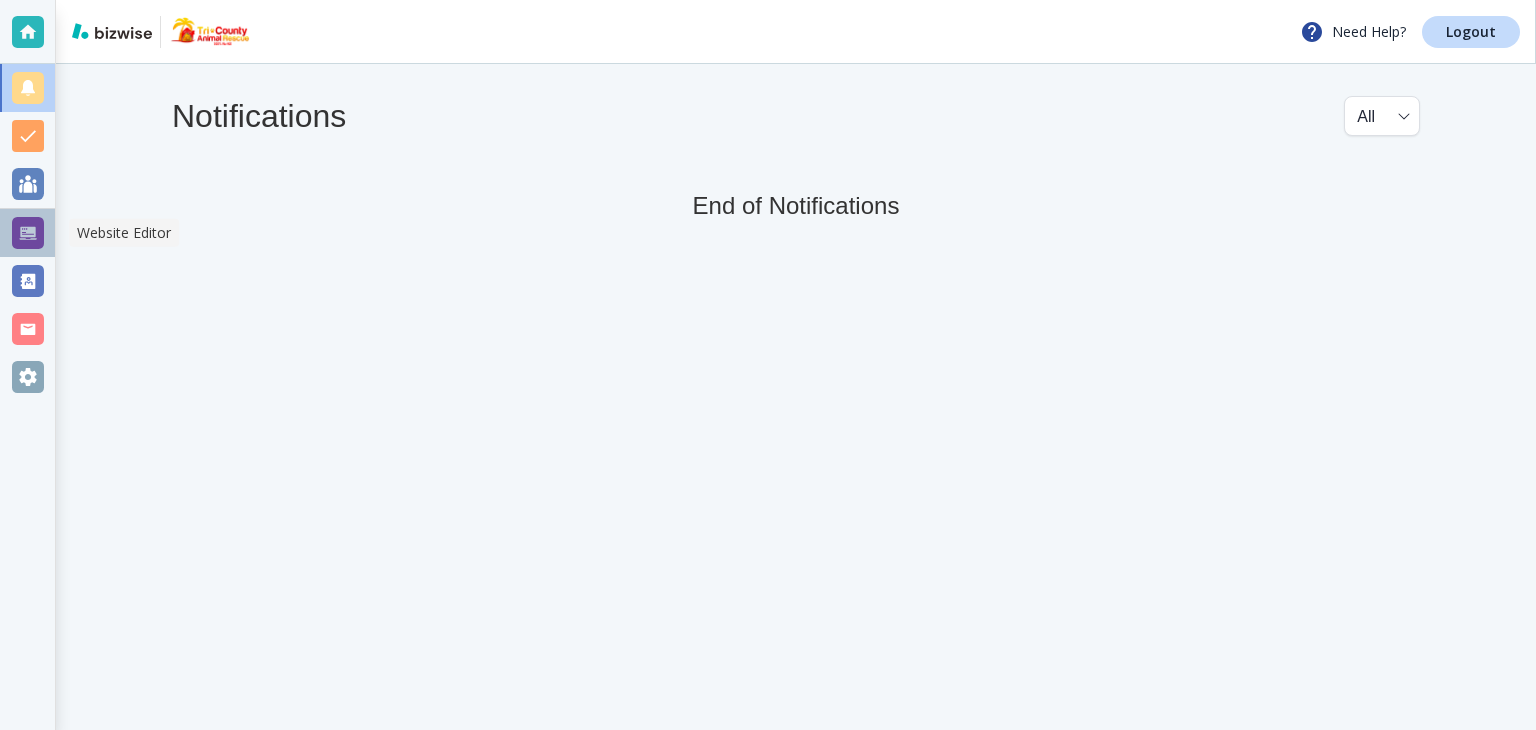 click at bounding box center (28, 233) 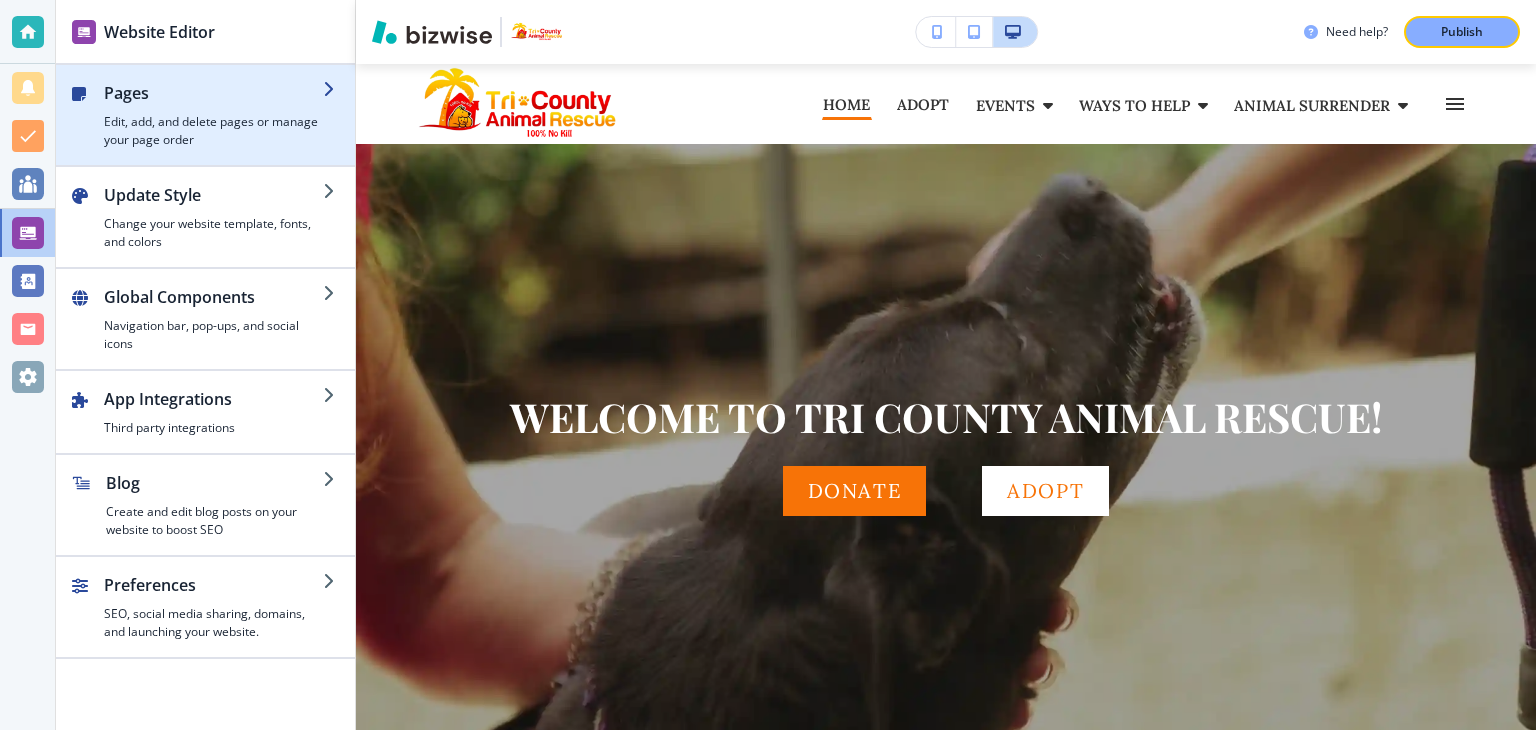 click on "Edit, add, and delete pages or manage your page order" at bounding box center [213, 131] 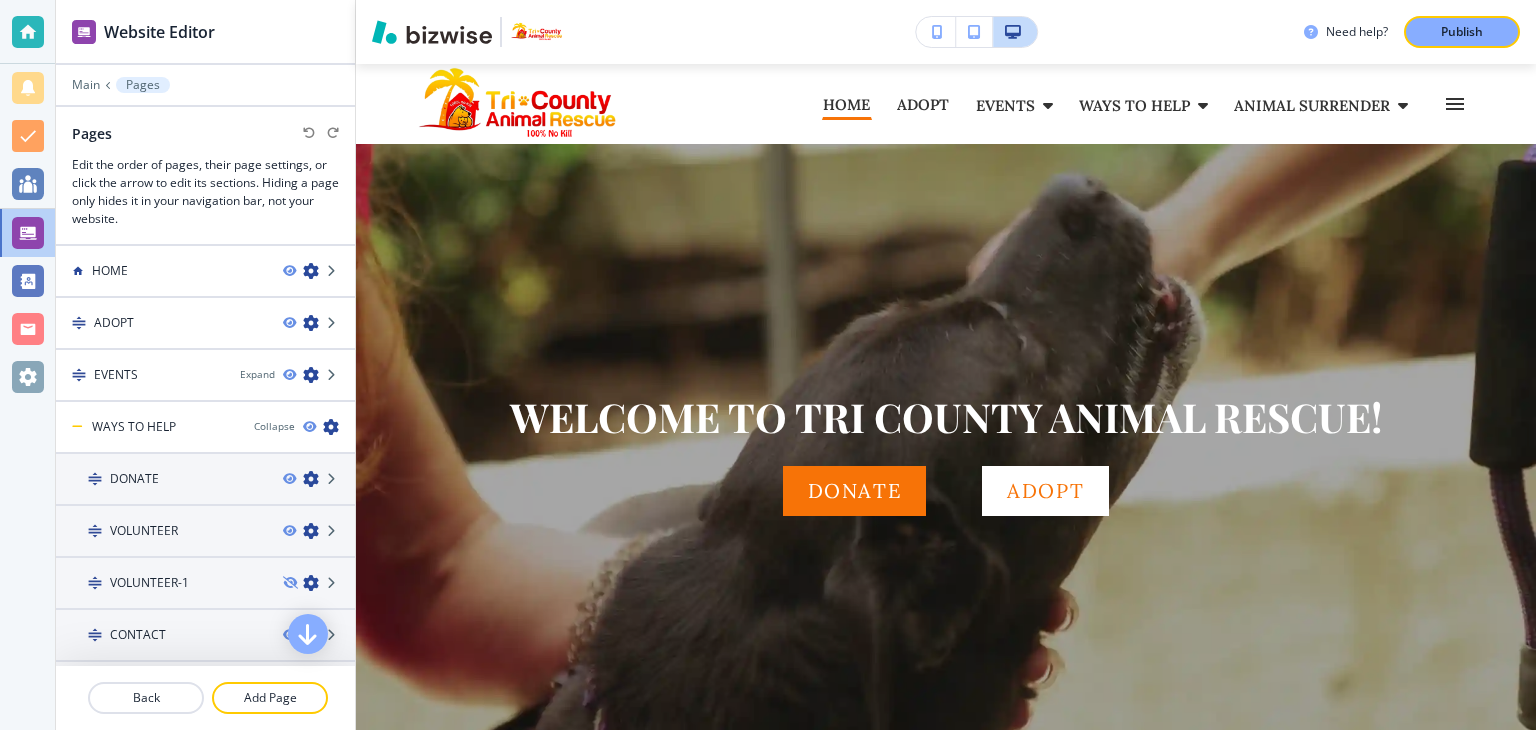 click on "VOLUNTEER-1" at bounding box center (149, 583) 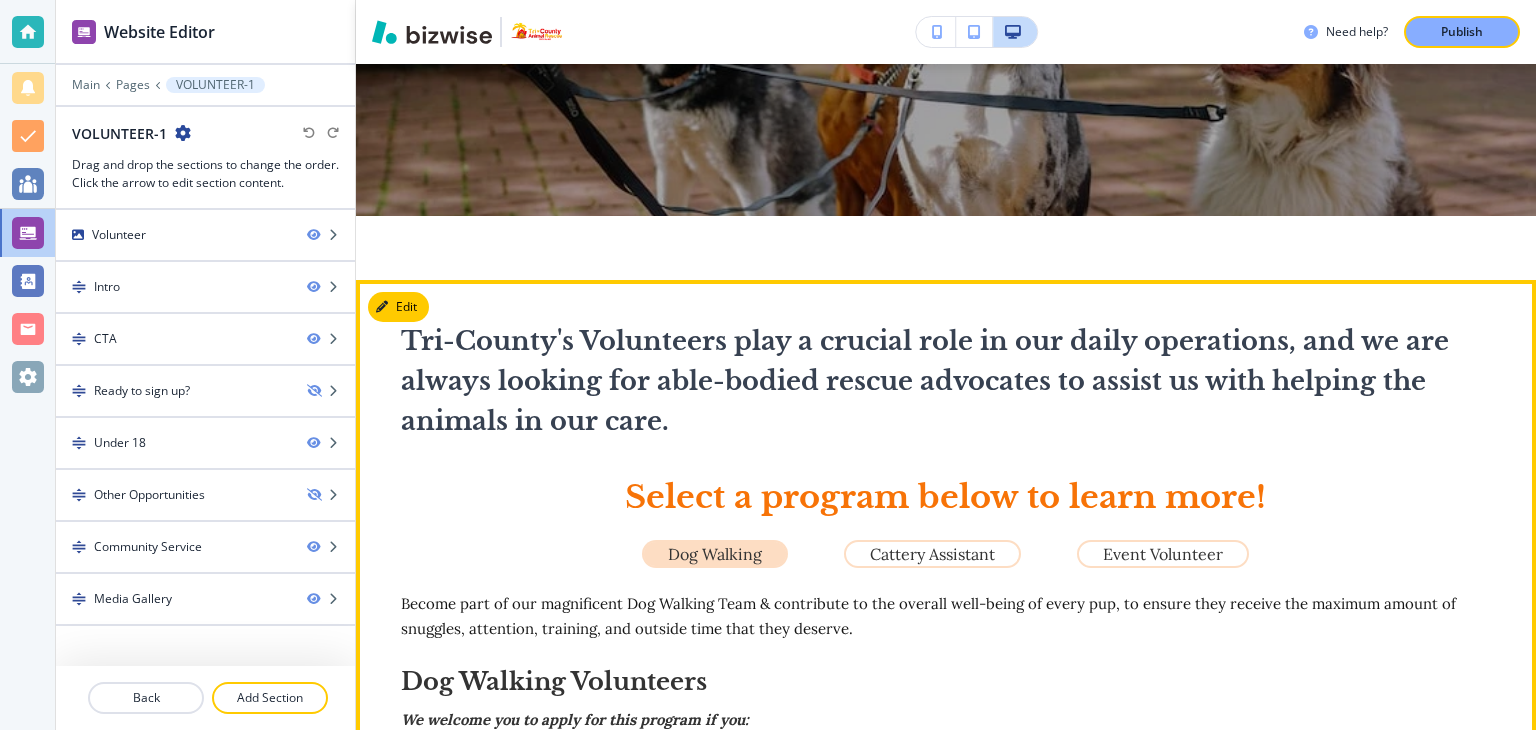 scroll, scrollTop: 400, scrollLeft: 0, axis: vertical 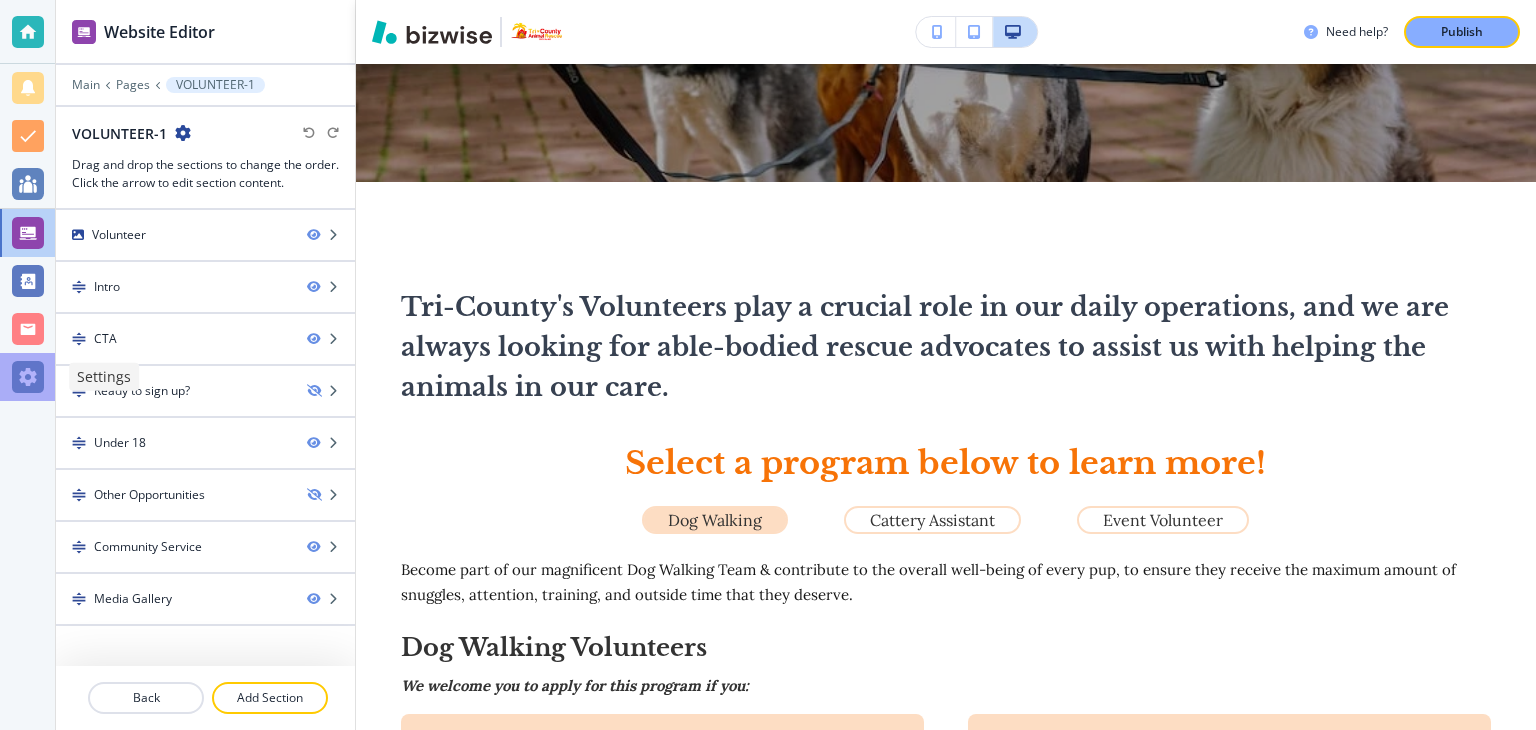 click at bounding box center (28, 377) 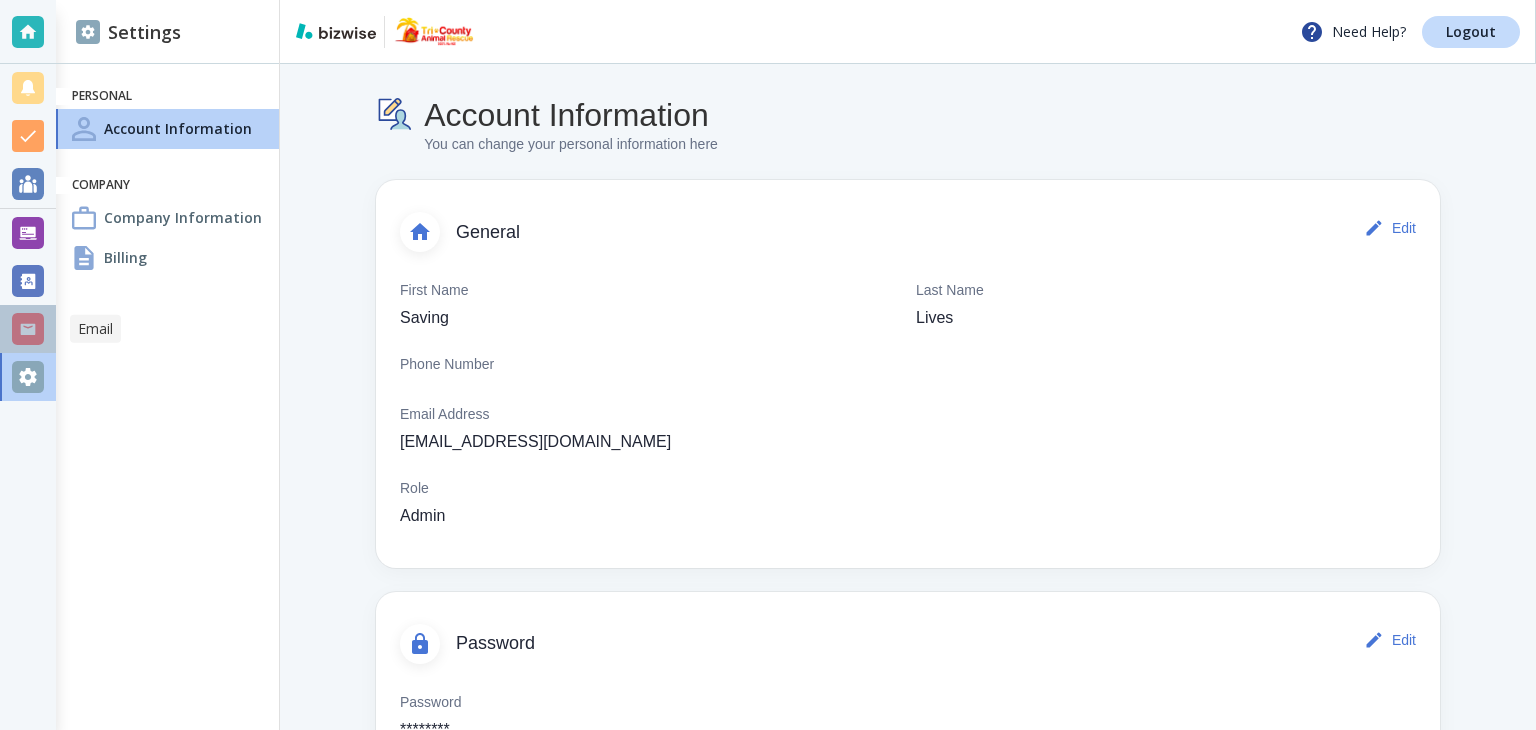click at bounding box center (28, 329) 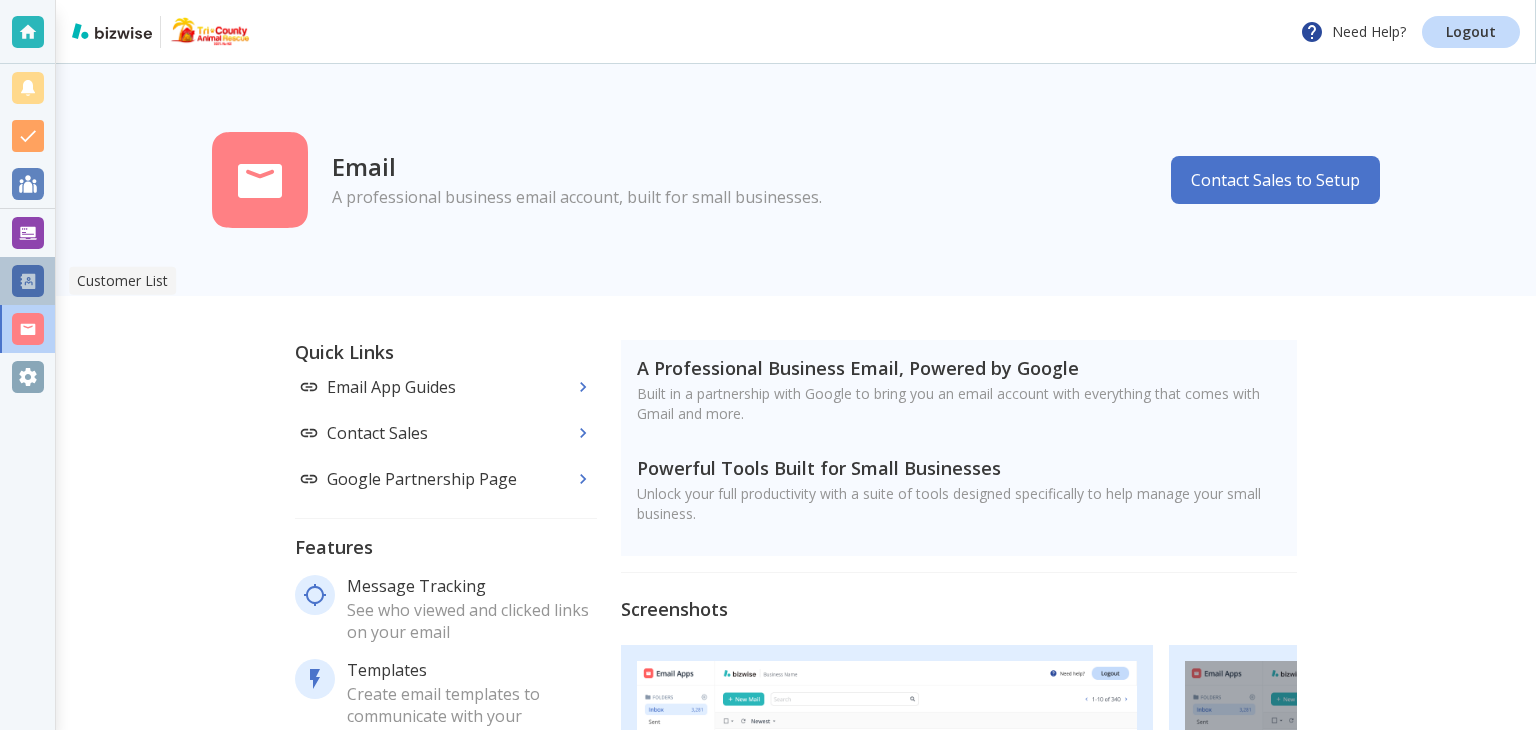 click at bounding box center (28, 281) 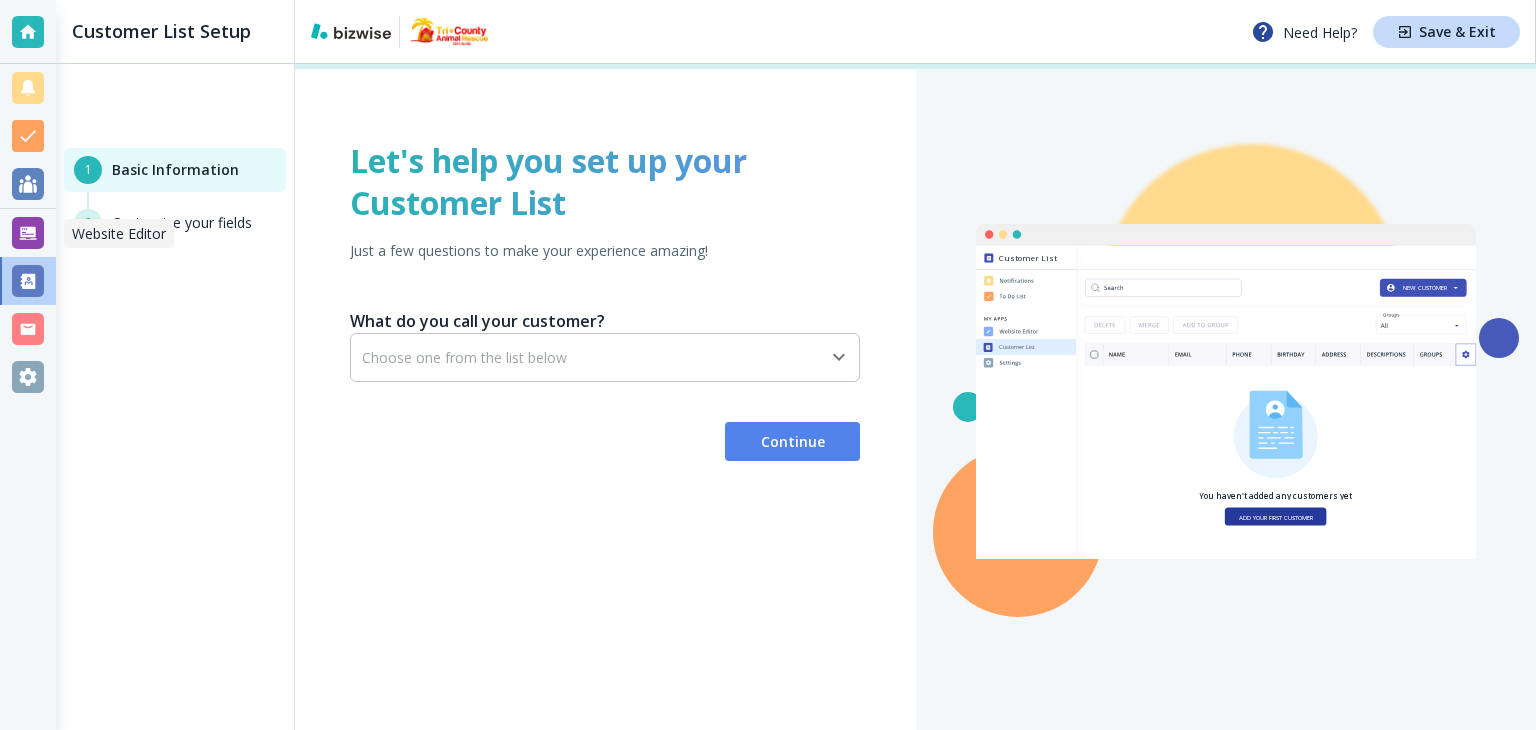 click at bounding box center [28, 233] 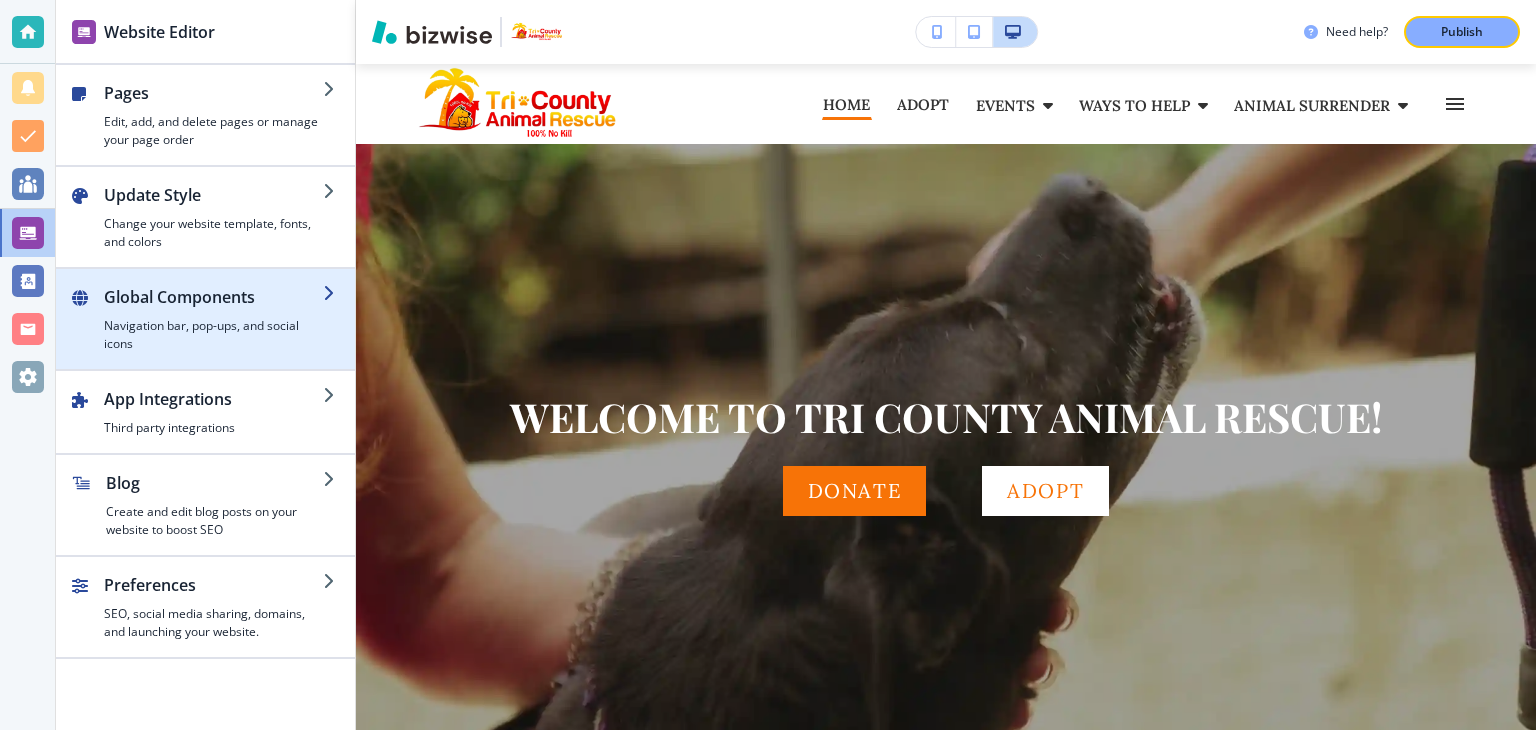 click at bounding box center [213, 313] 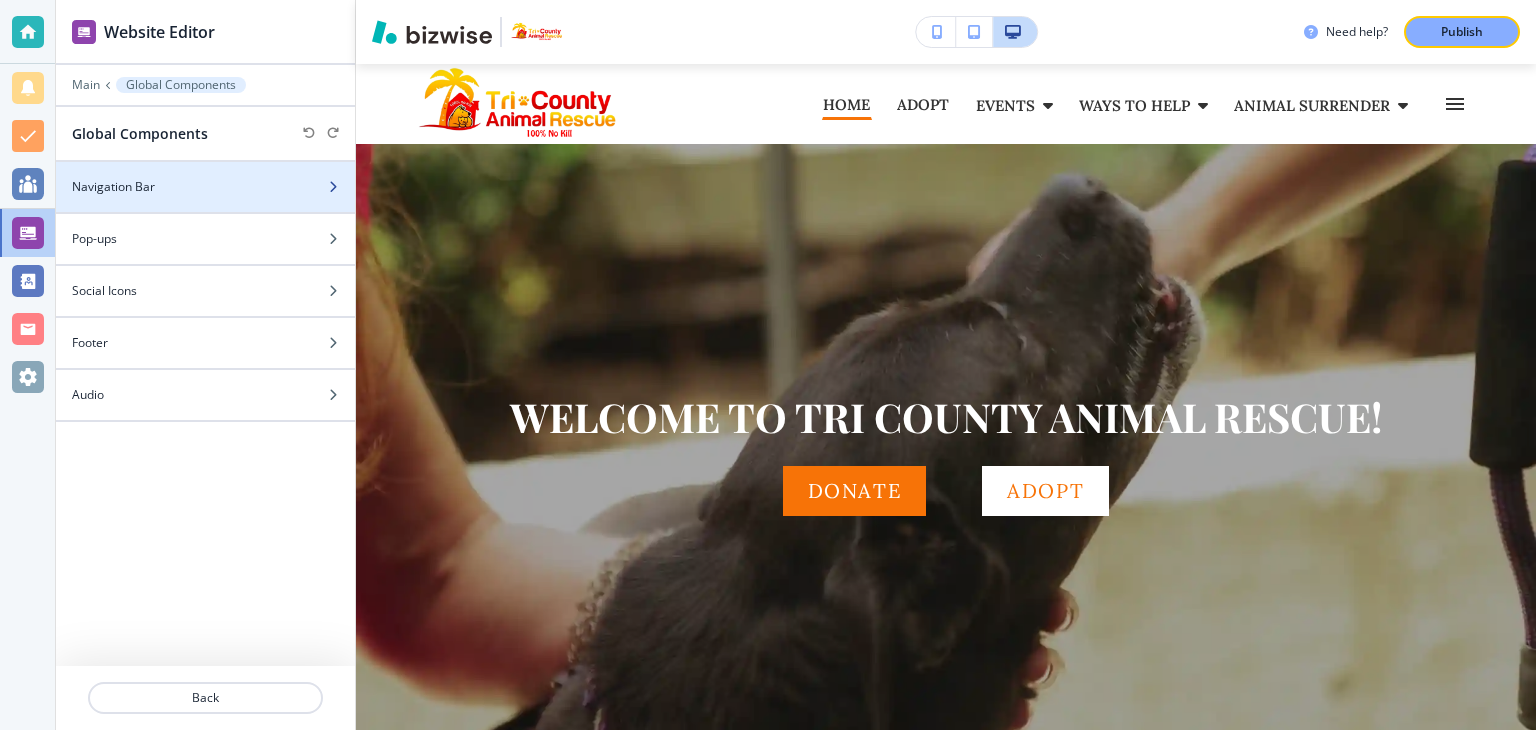 click on "Navigation Bar" at bounding box center [113, 187] 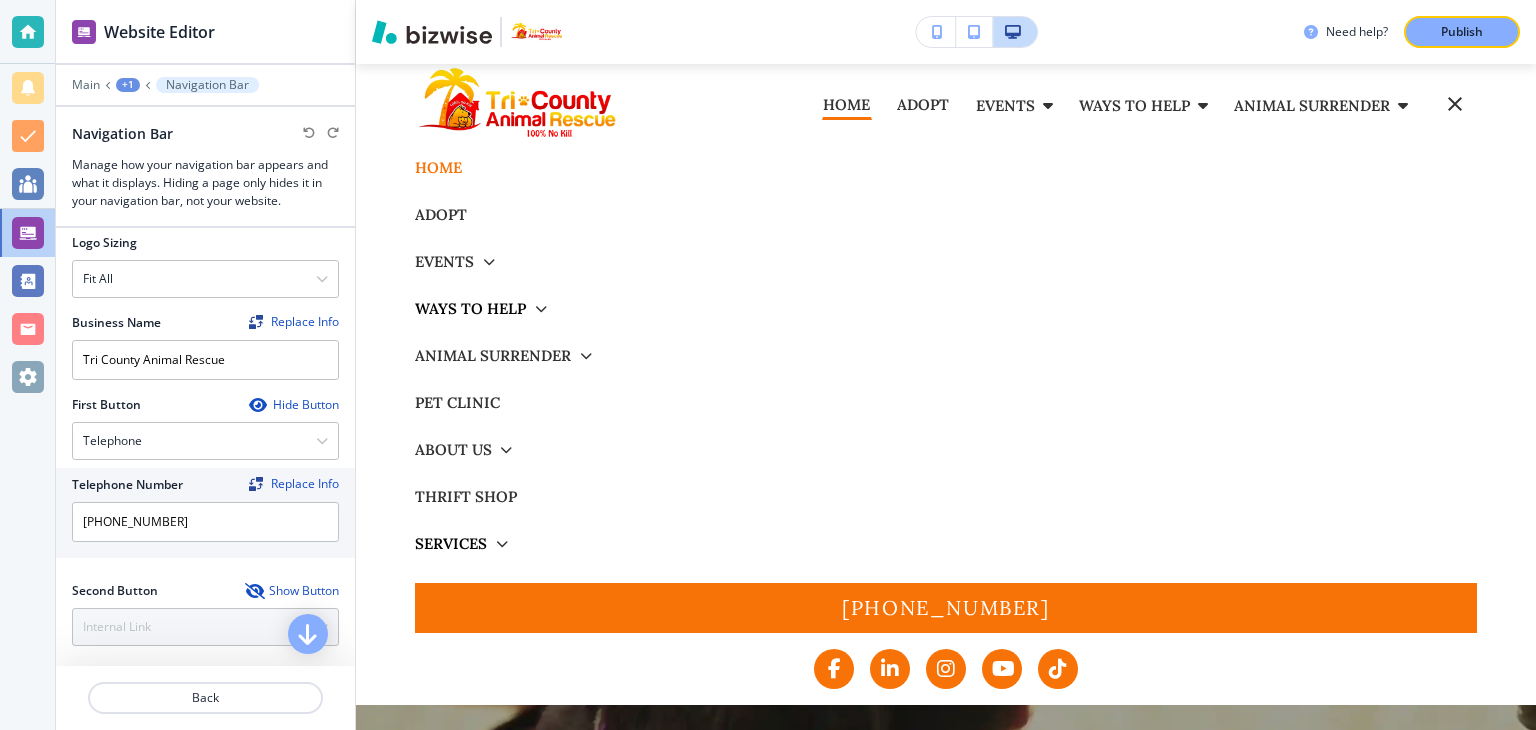 scroll, scrollTop: 200, scrollLeft: 0, axis: vertical 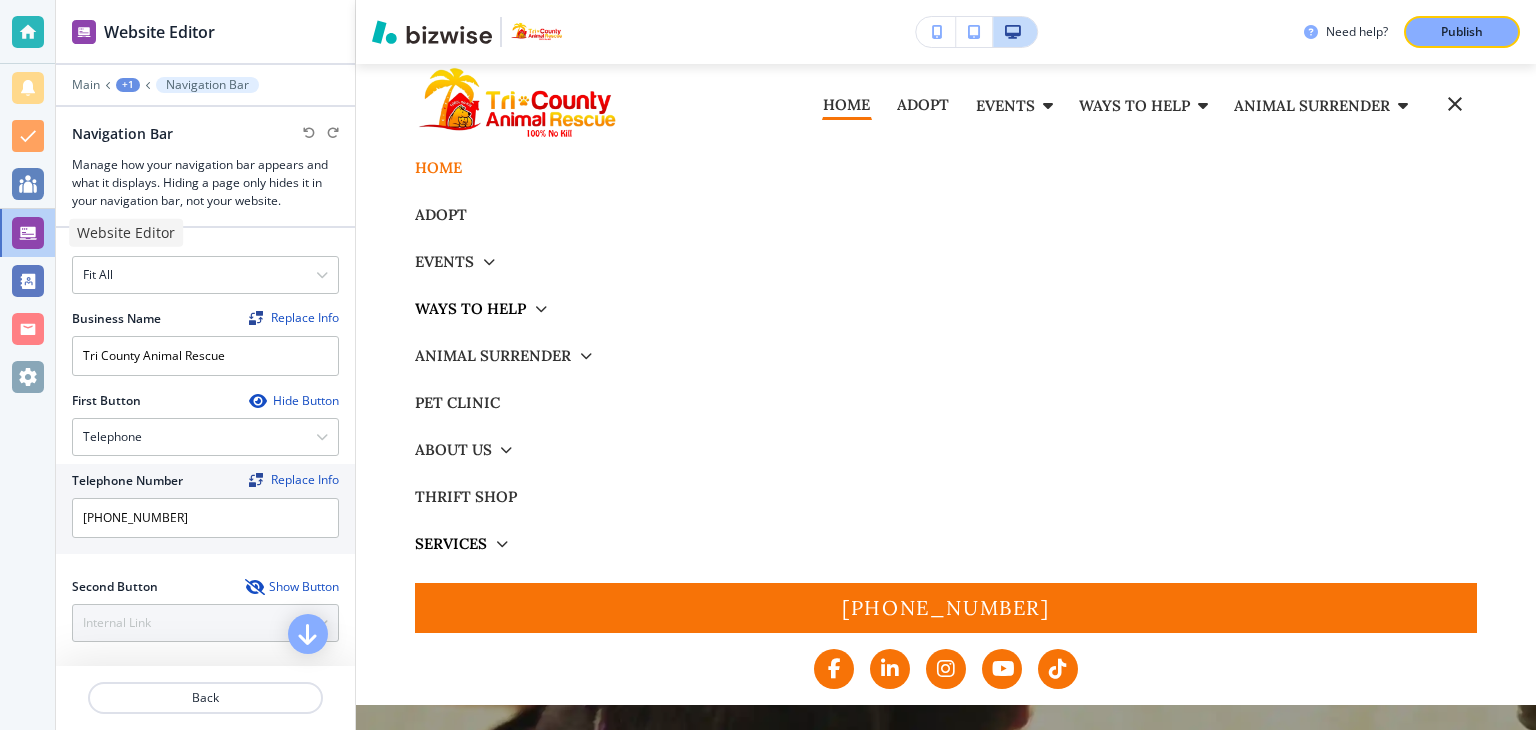 click at bounding box center [28, 233] 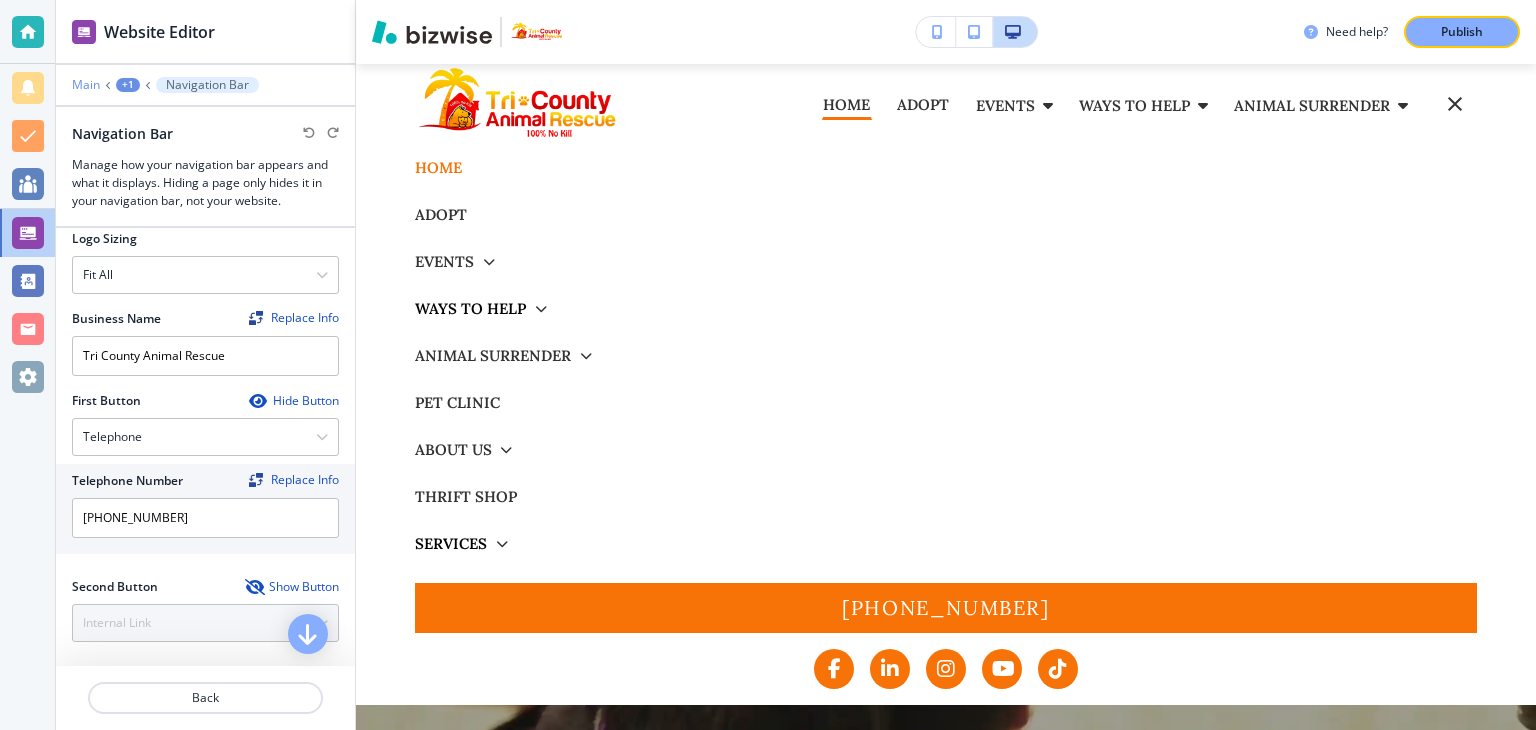 click on "Main" at bounding box center (86, 85) 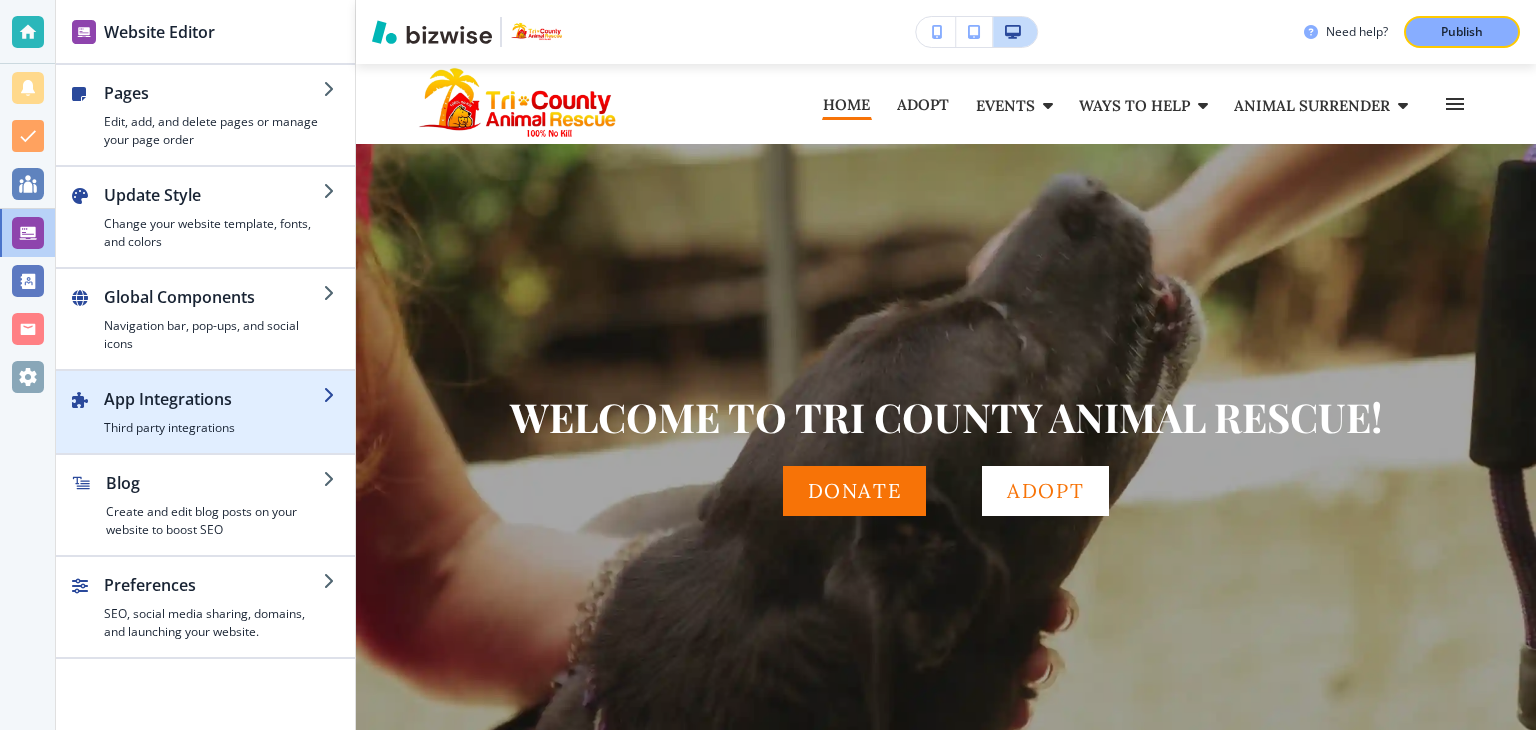 click on "Third party integrations" at bounding box center (213, 428) 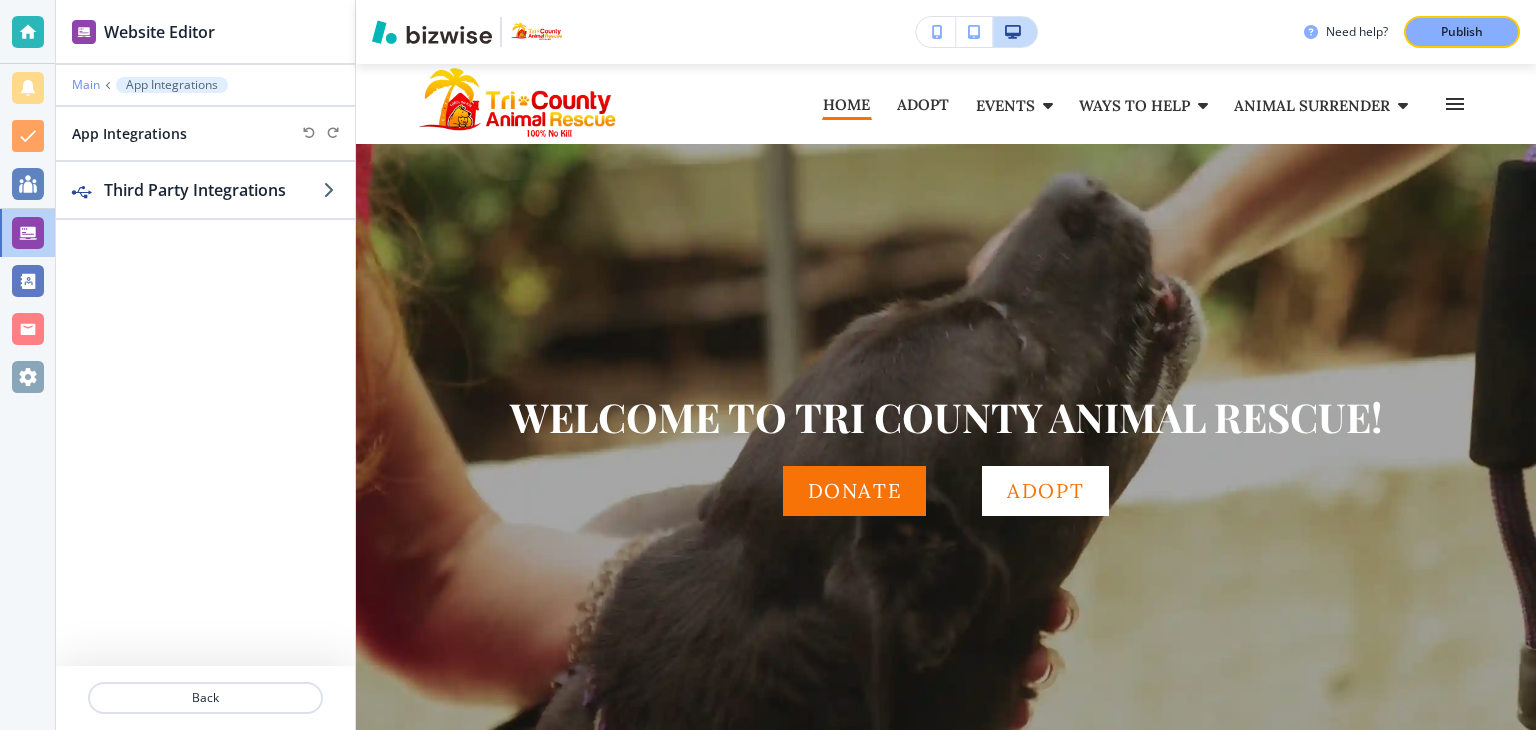 click on "Main" at bounding box center [86, 85] 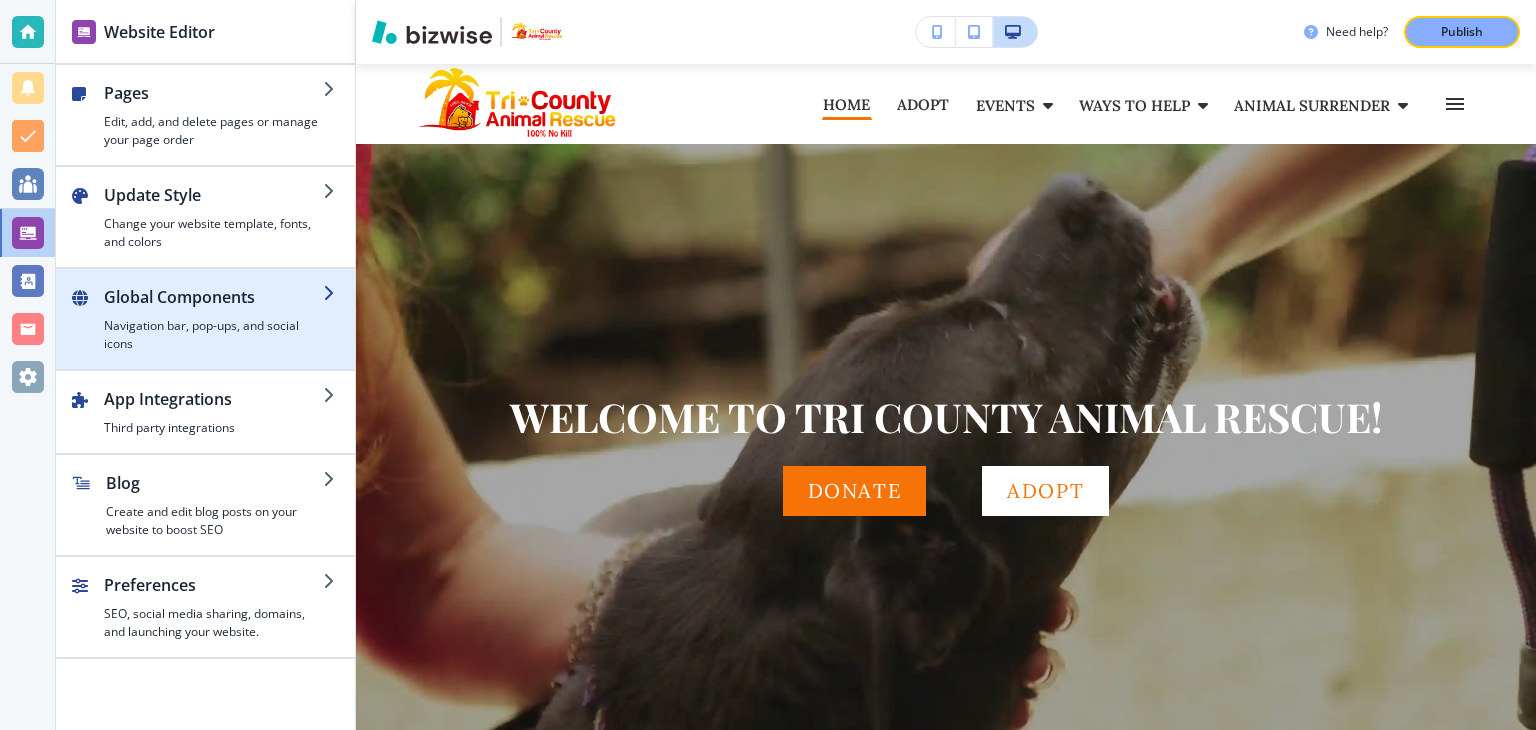 click at bounding box center [213, 313] 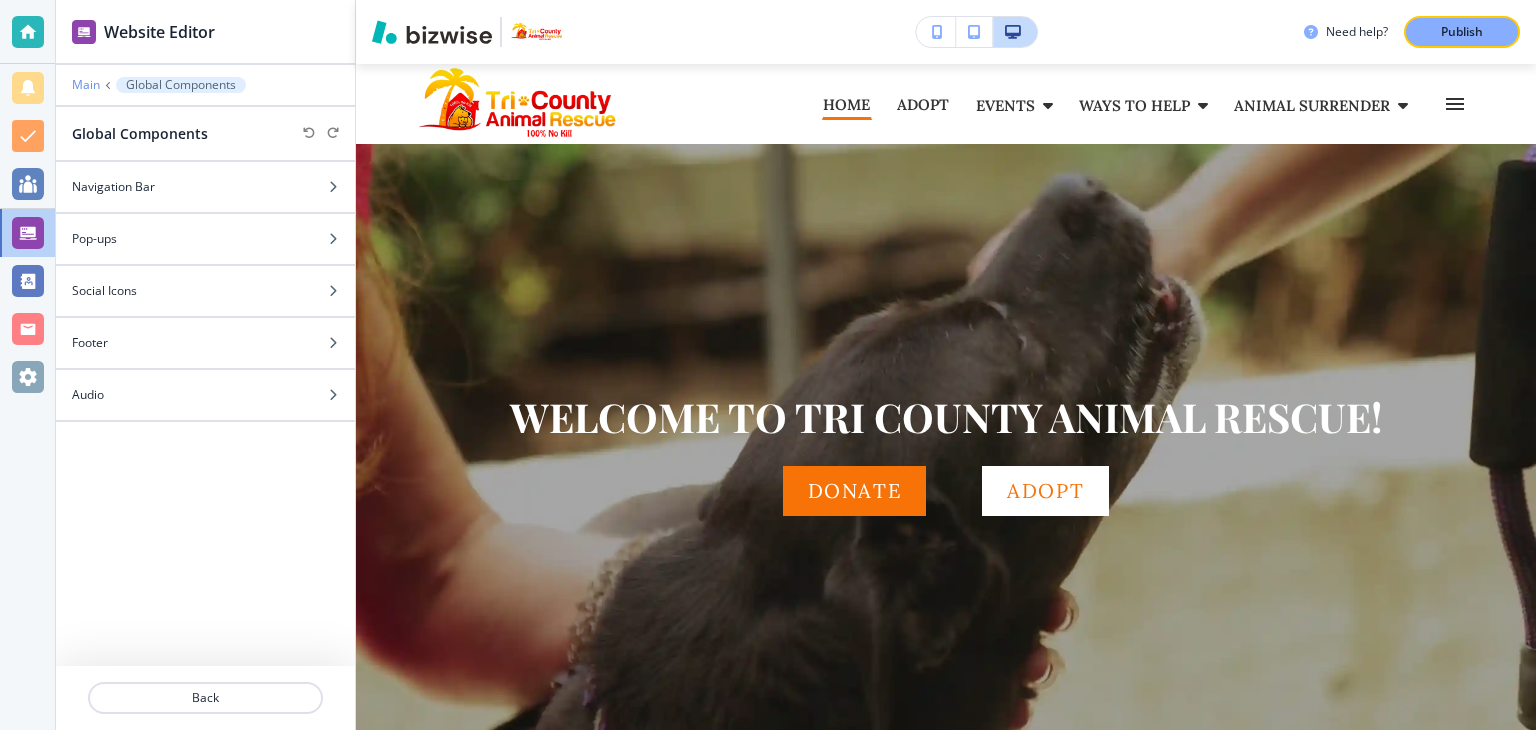 click on "Main" at bounding box center [86, 85] 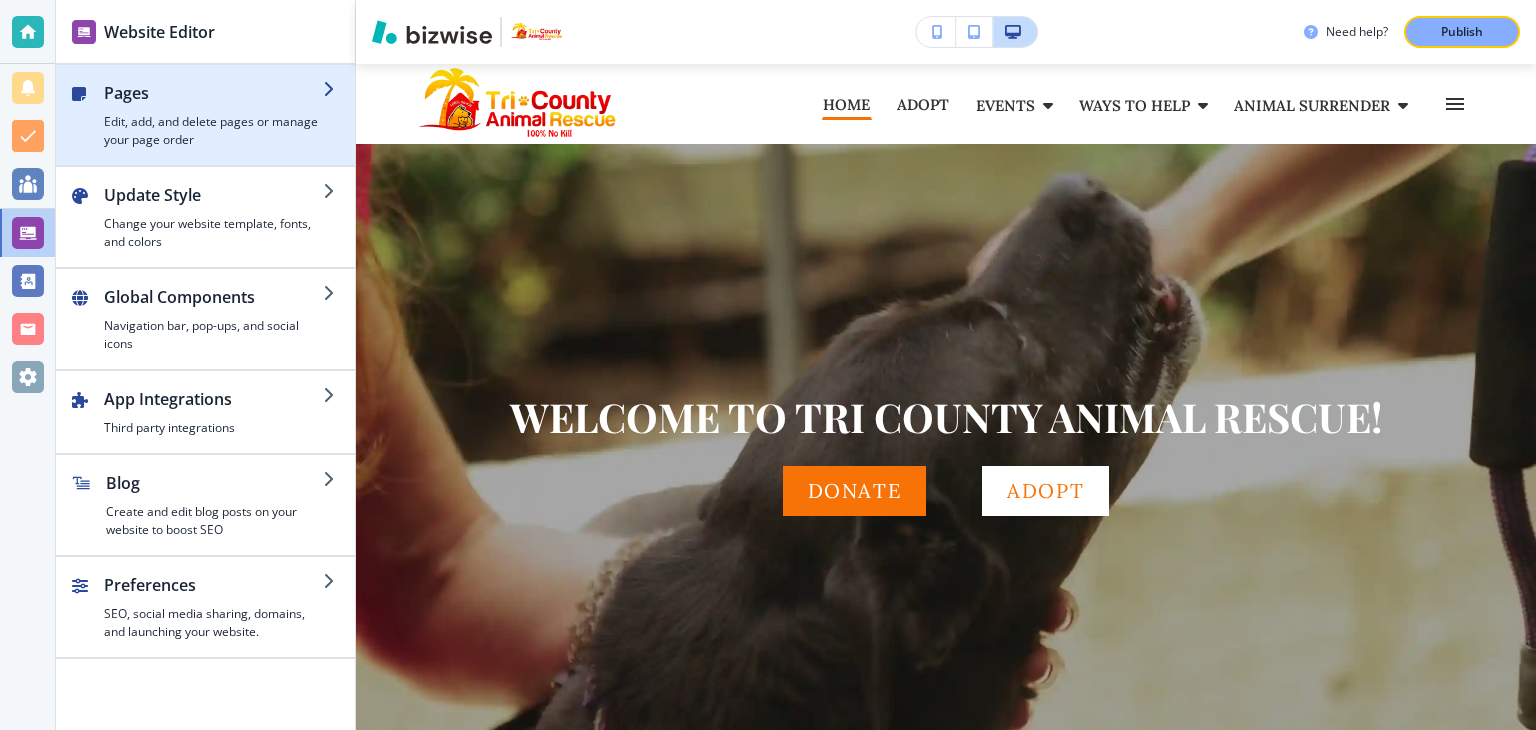click on "Edit, add, and delete pages or manage your page order" at bounding box center (213, 131) 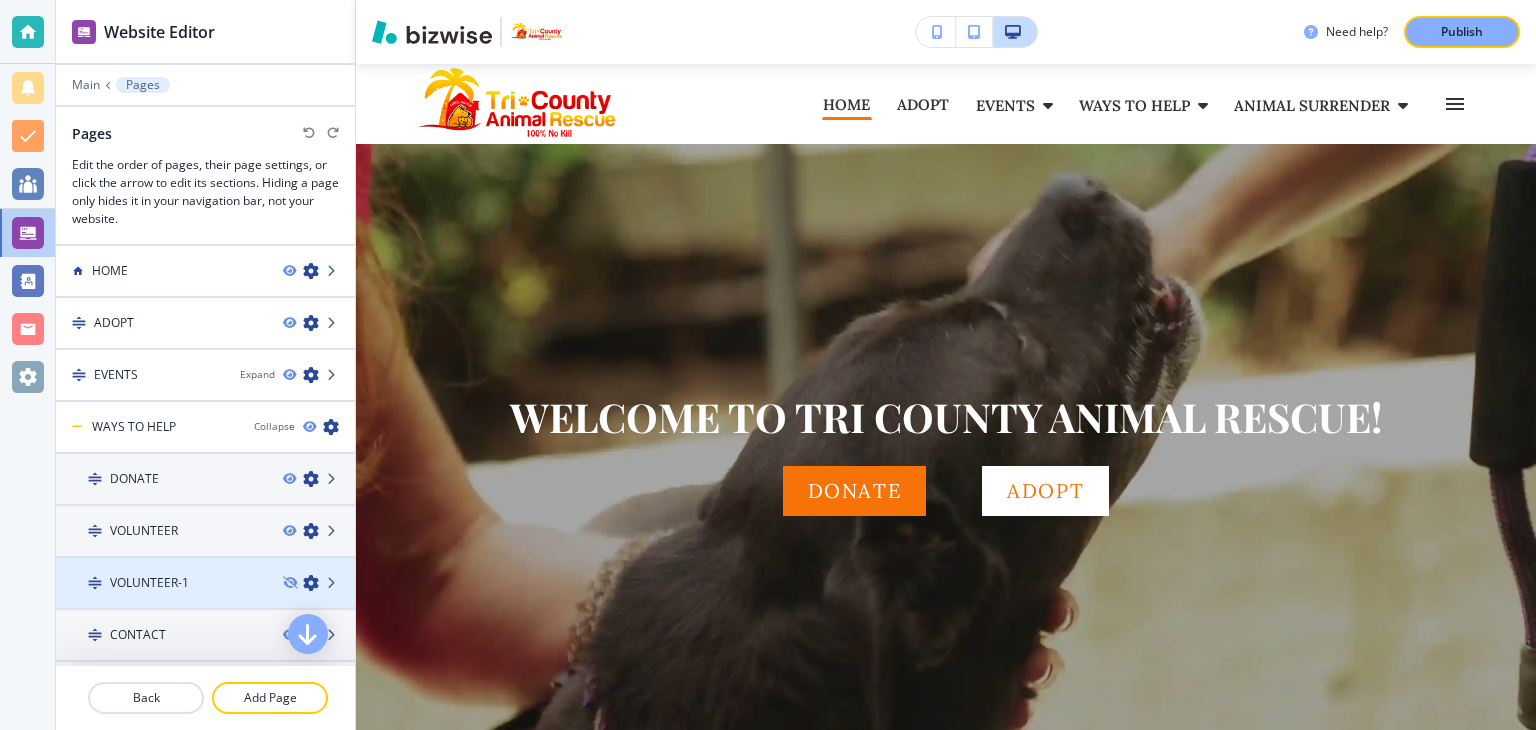 click on "VOLUNTEER-1" at bounding box center (149, 583) 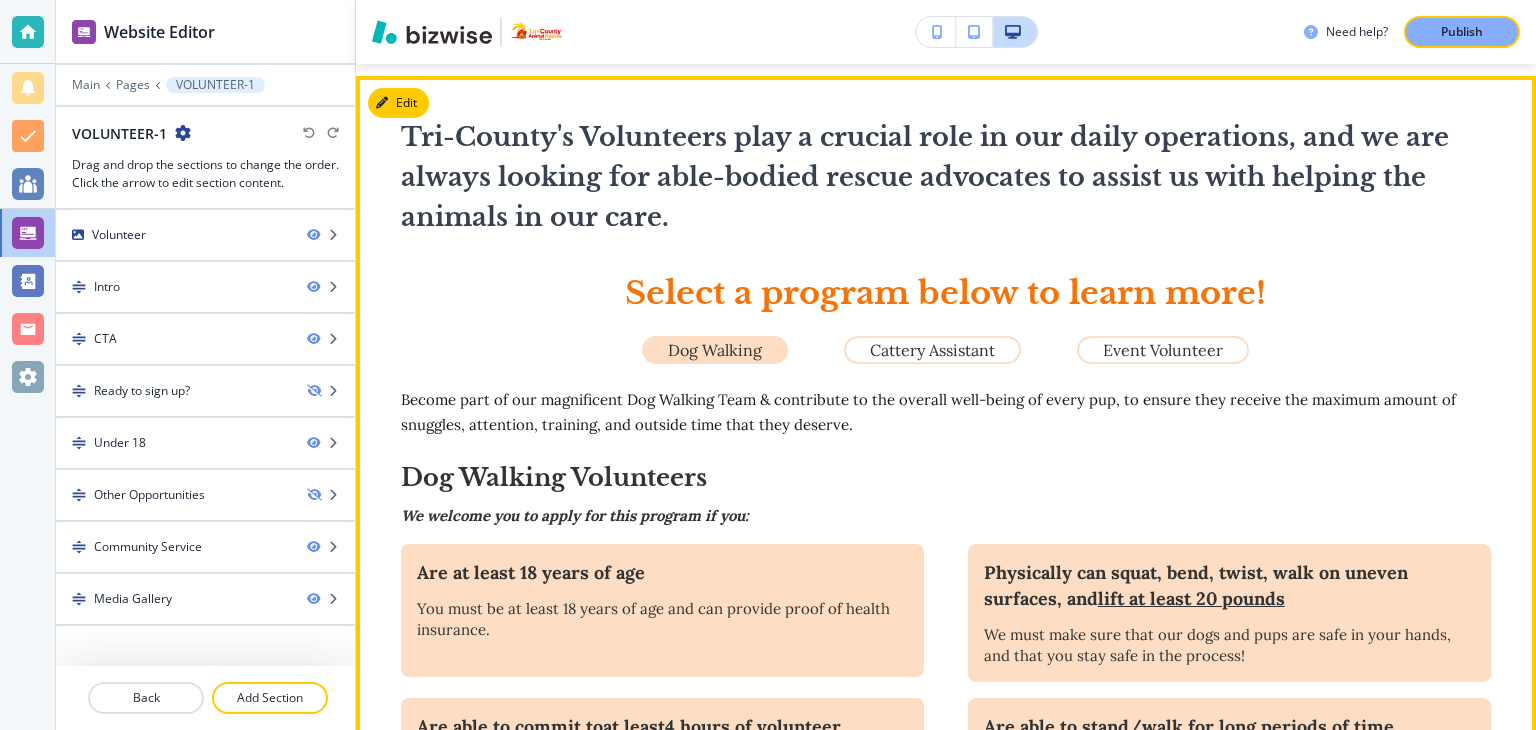 scroll, scrollTop: 600, scrollLeft: 0, axis: vertical 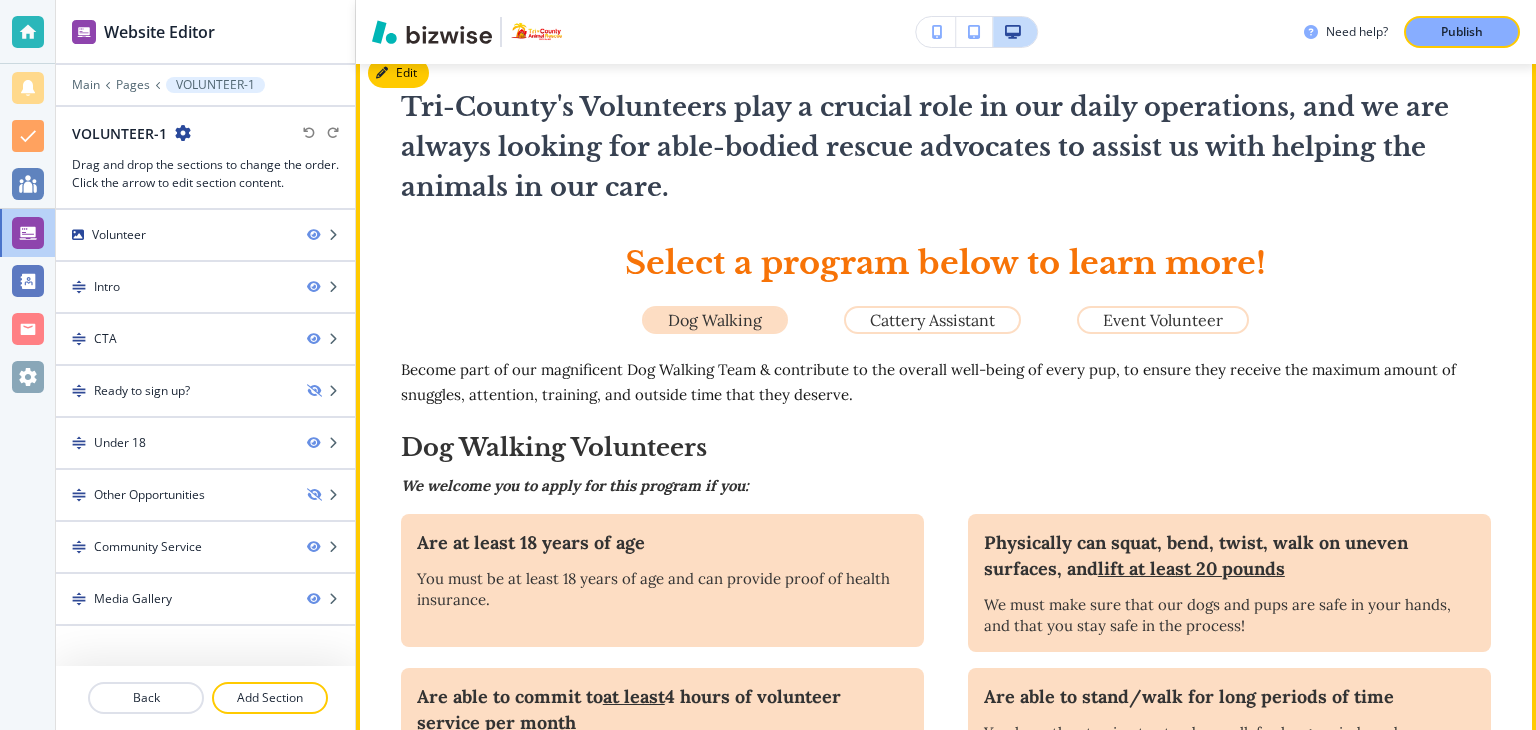 click on "Become part of our magnificent Dog Walking Team & contribute to the overall well-being of every pup, to ensure they receive the maximum amount of snuggles, attention, training, and outside time that they deserve." at bounding box center [930, 382] 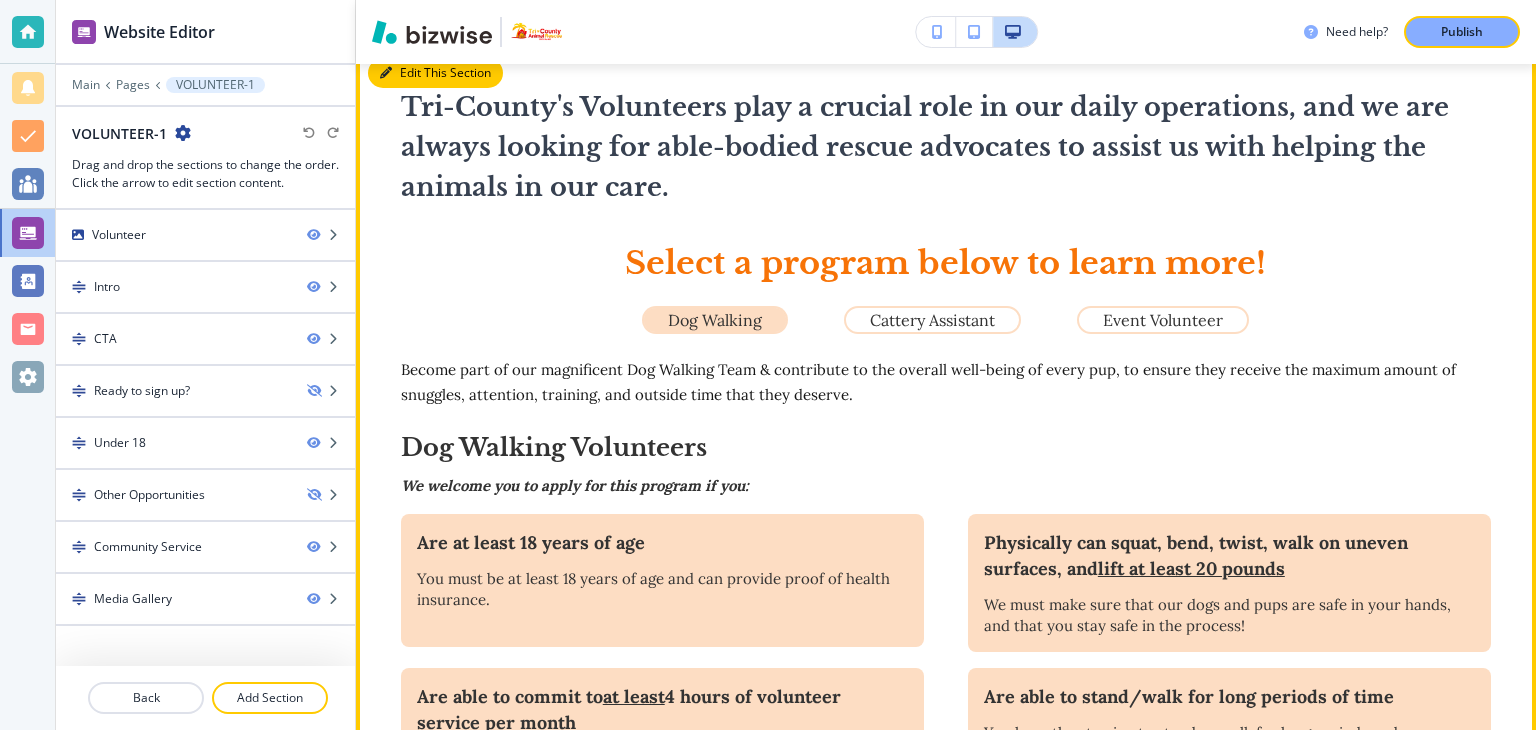 click on "Edit This Section" at bounding box center (435, 73) 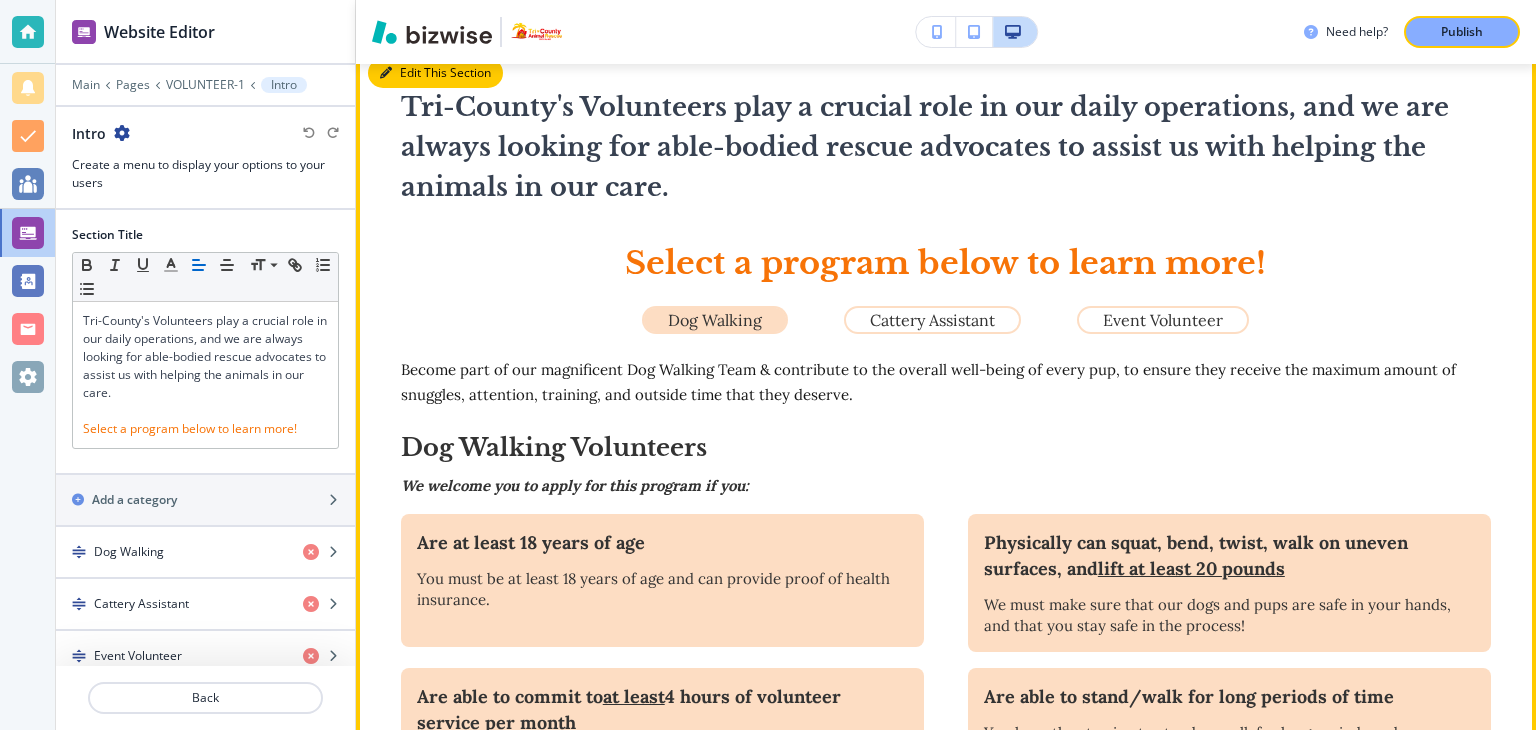 scroll, scrollTop: 581, scrollLeft: 0, axis: vertical 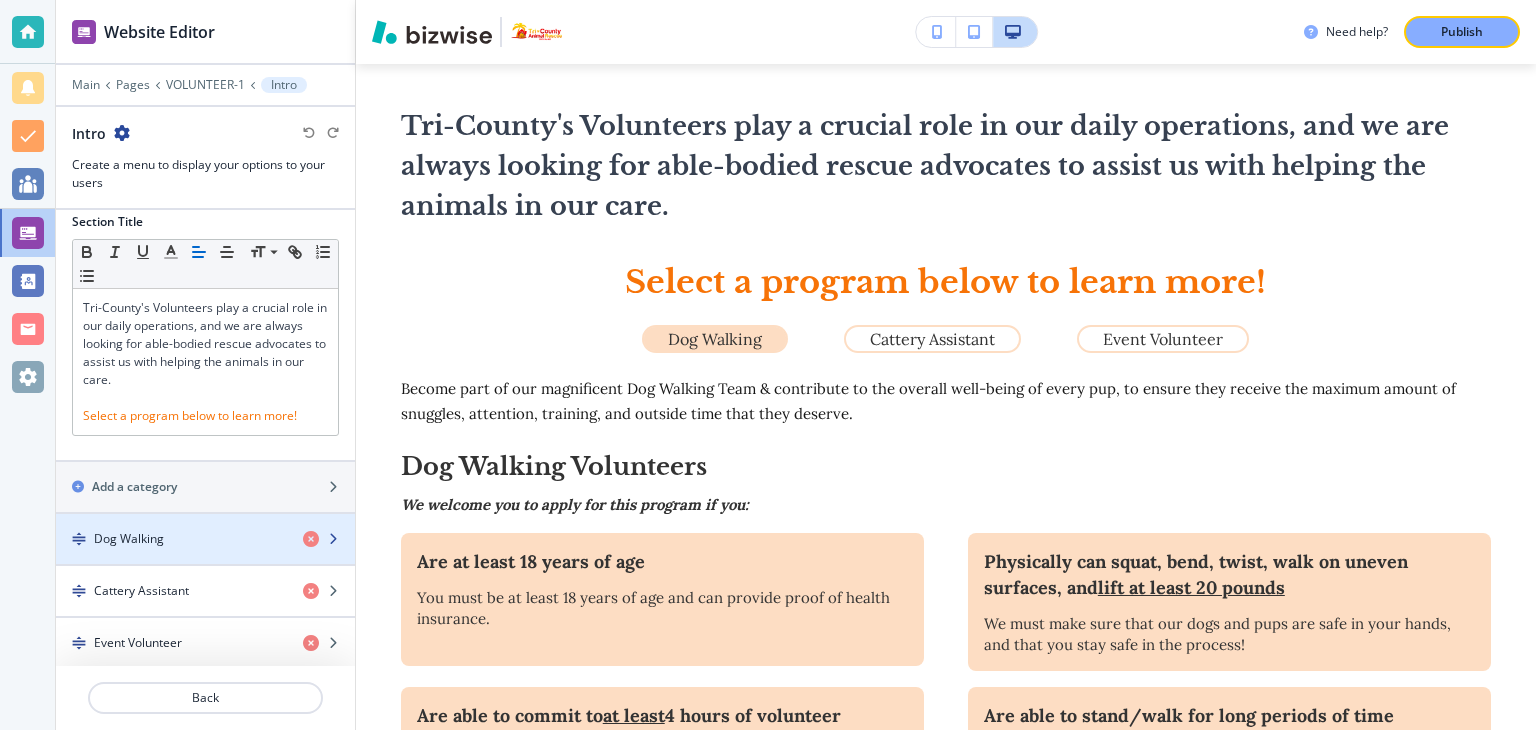 click on "Dog Walking" at bounding box center [129, 539] 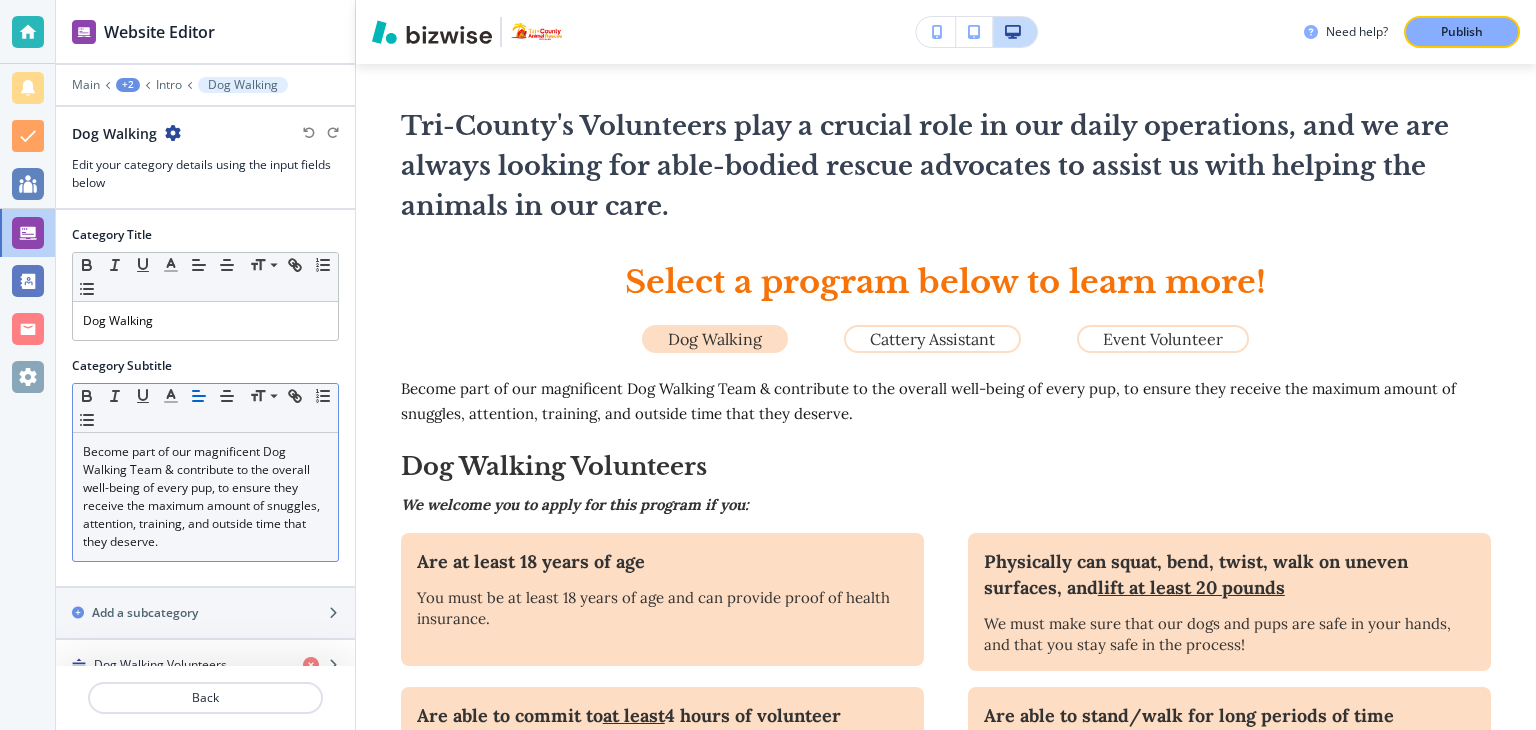 scroll, scrollTop: 22, scrollLeft: 0, axis: vertical 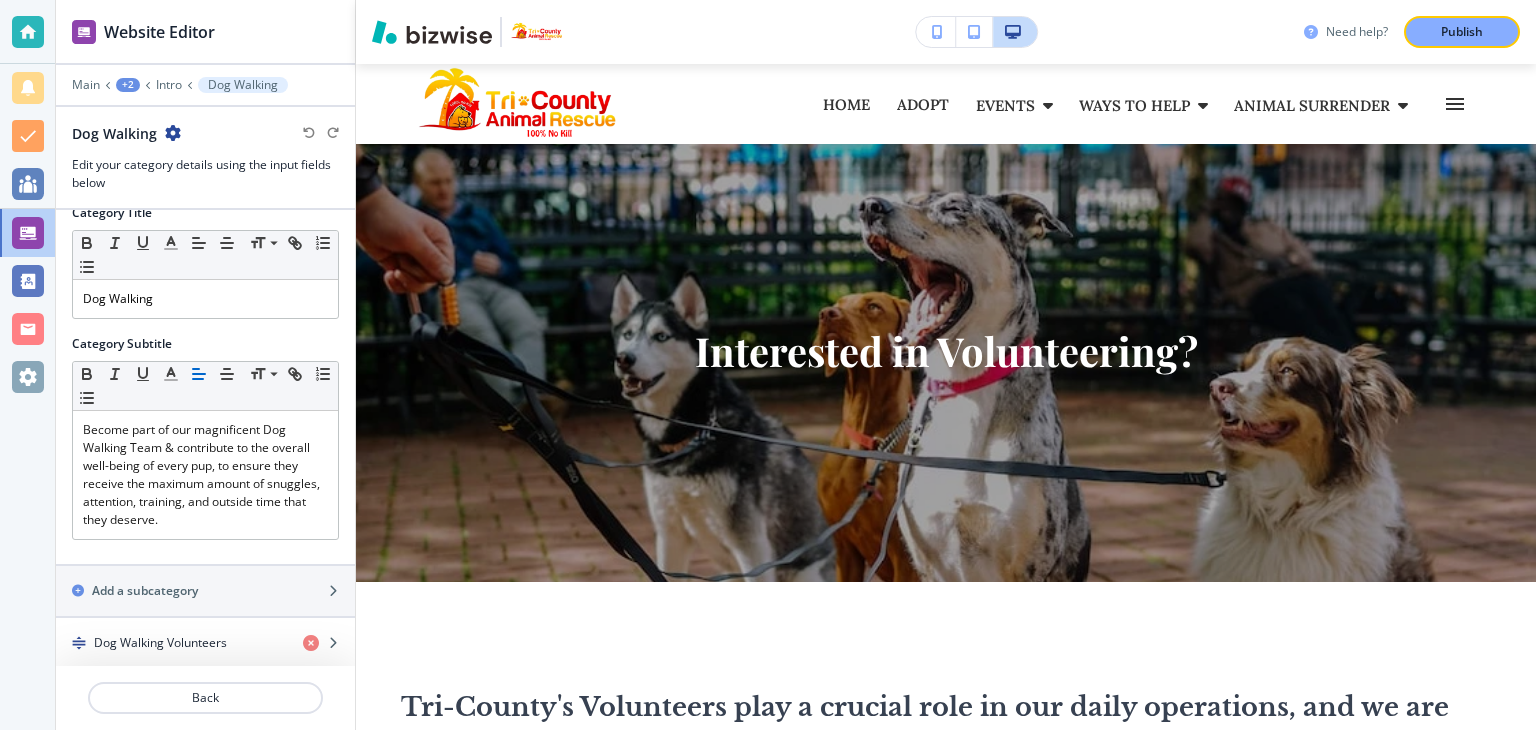 click on "Need help?" at bounding box center [1357, 32] 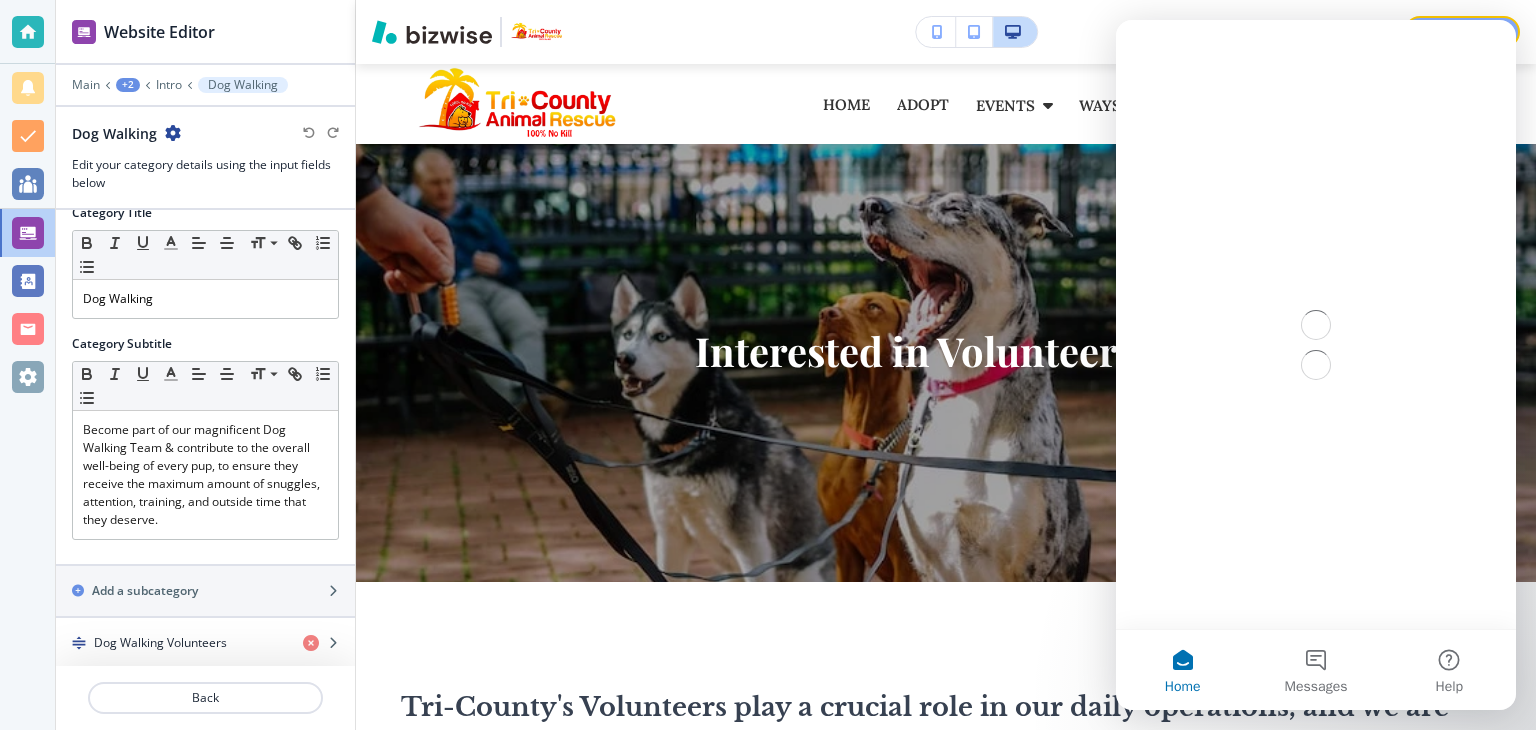 scroll, scrollTop: 0, scrollLeft: 0, axis: both 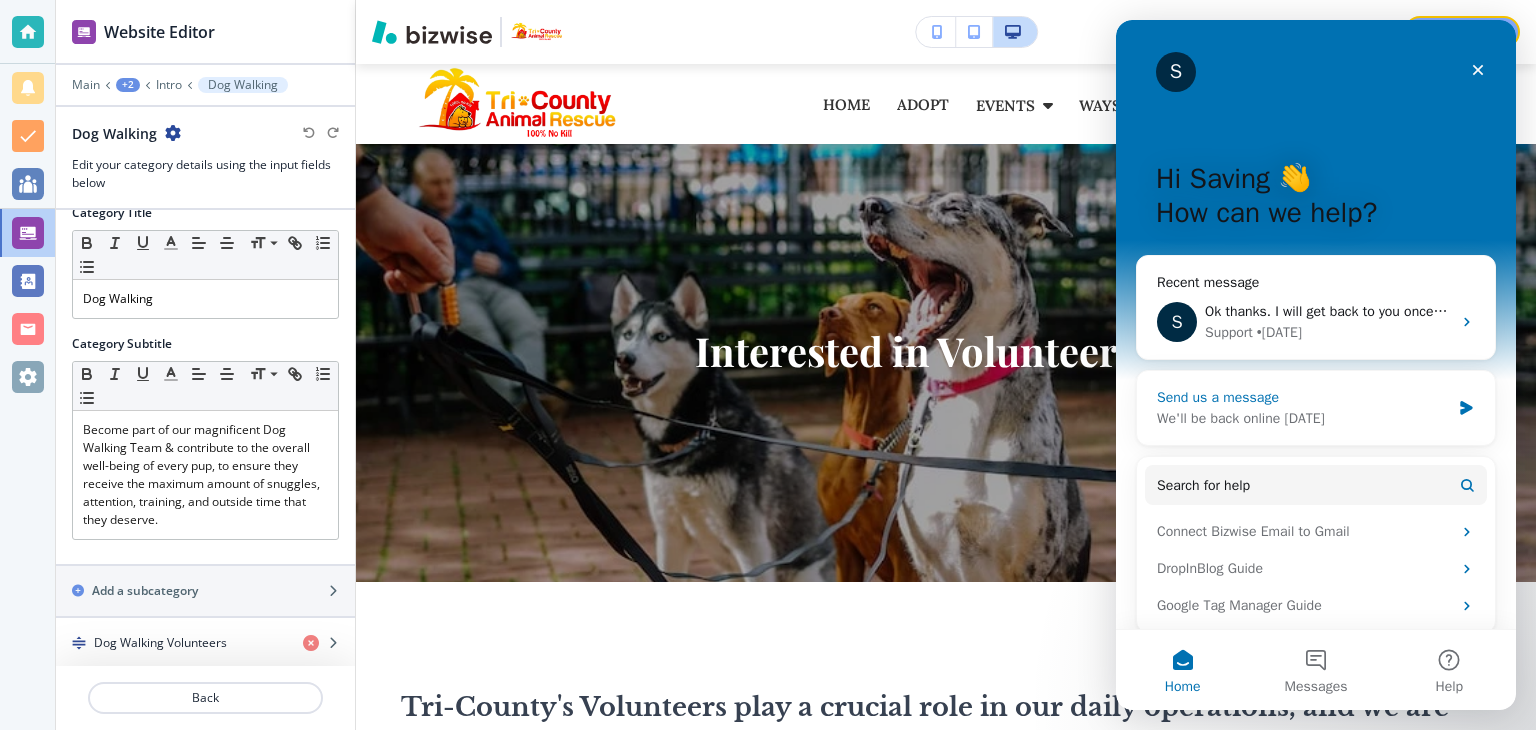 click on "Send us a message" at bounding box center [1303, 397] 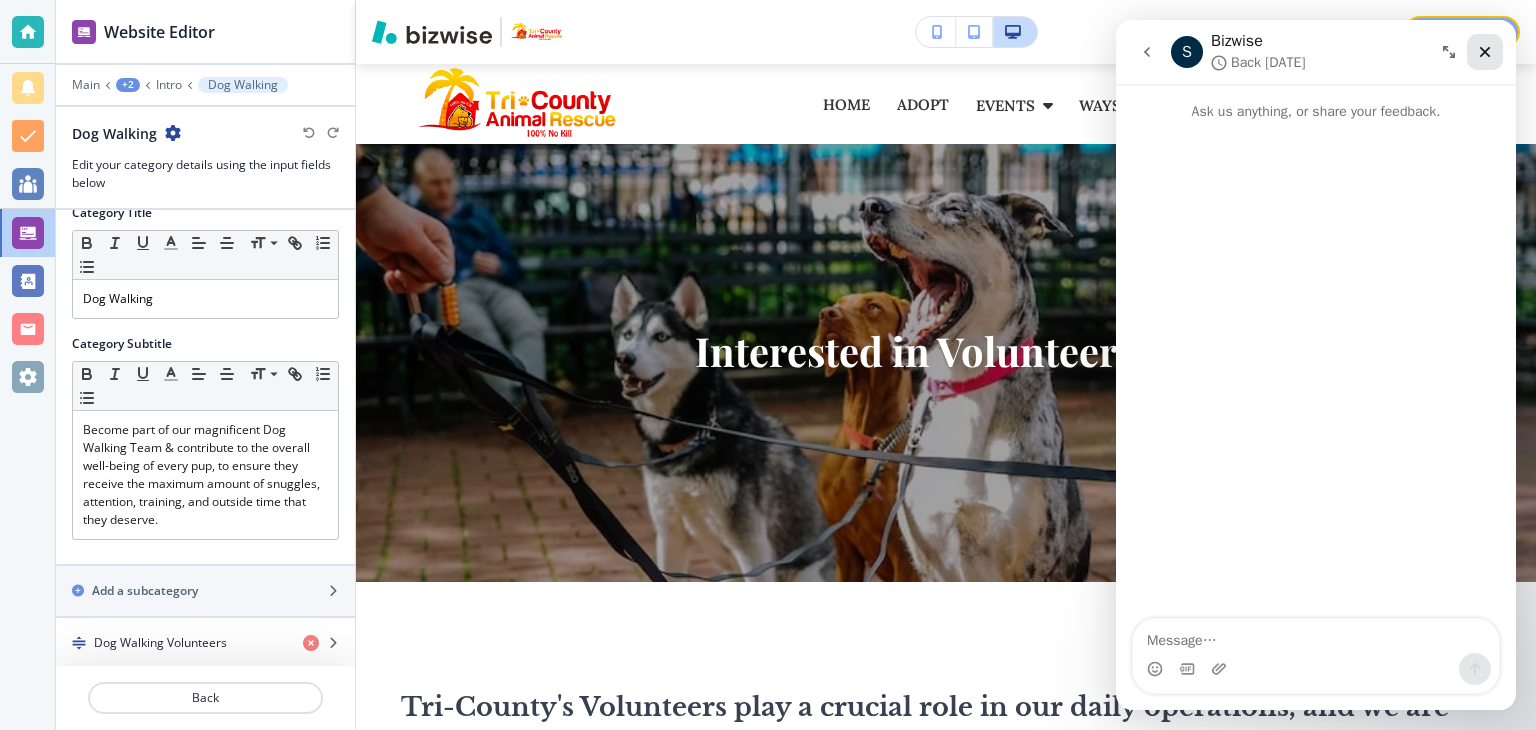 click 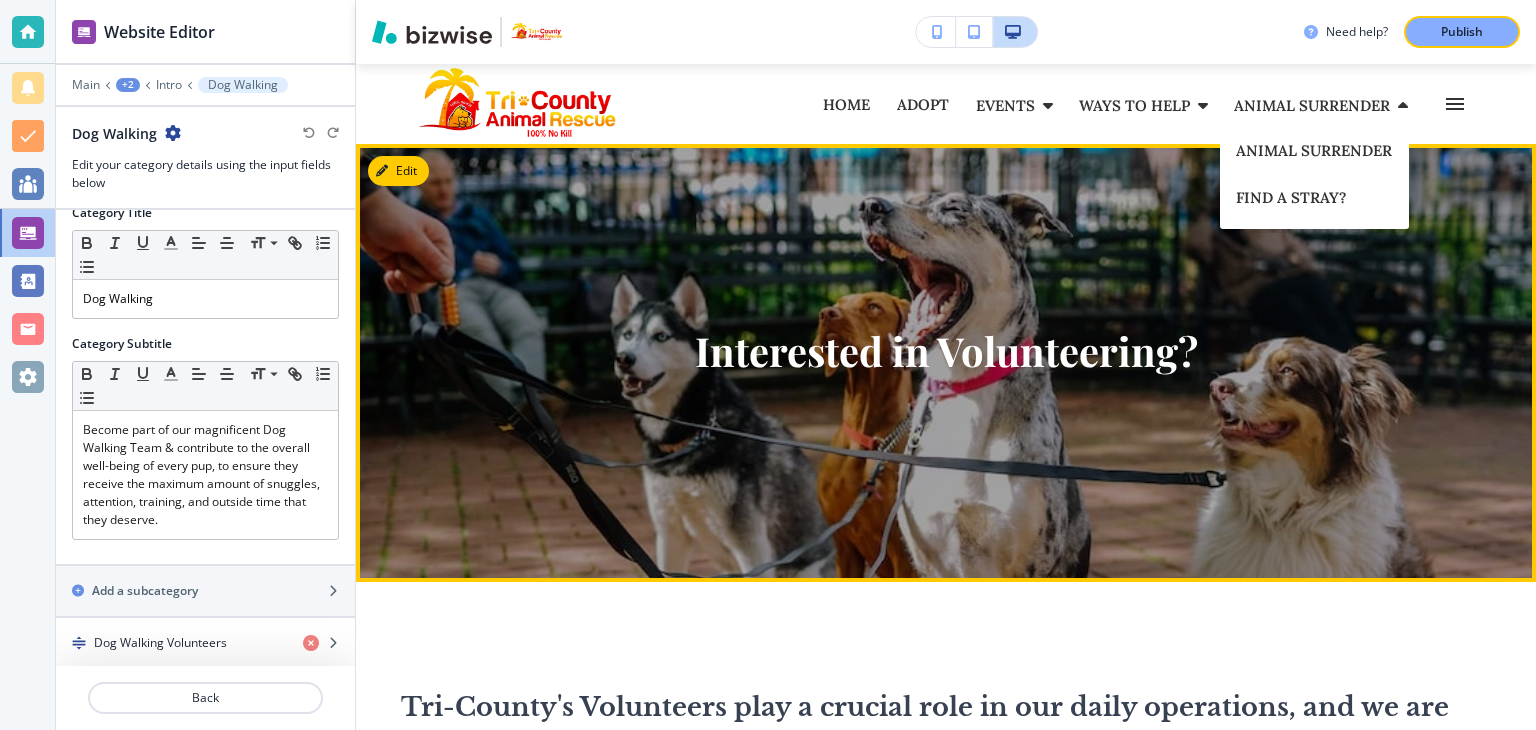 scroll, scrollTop: 0, scrollLeft: 0, axis: both 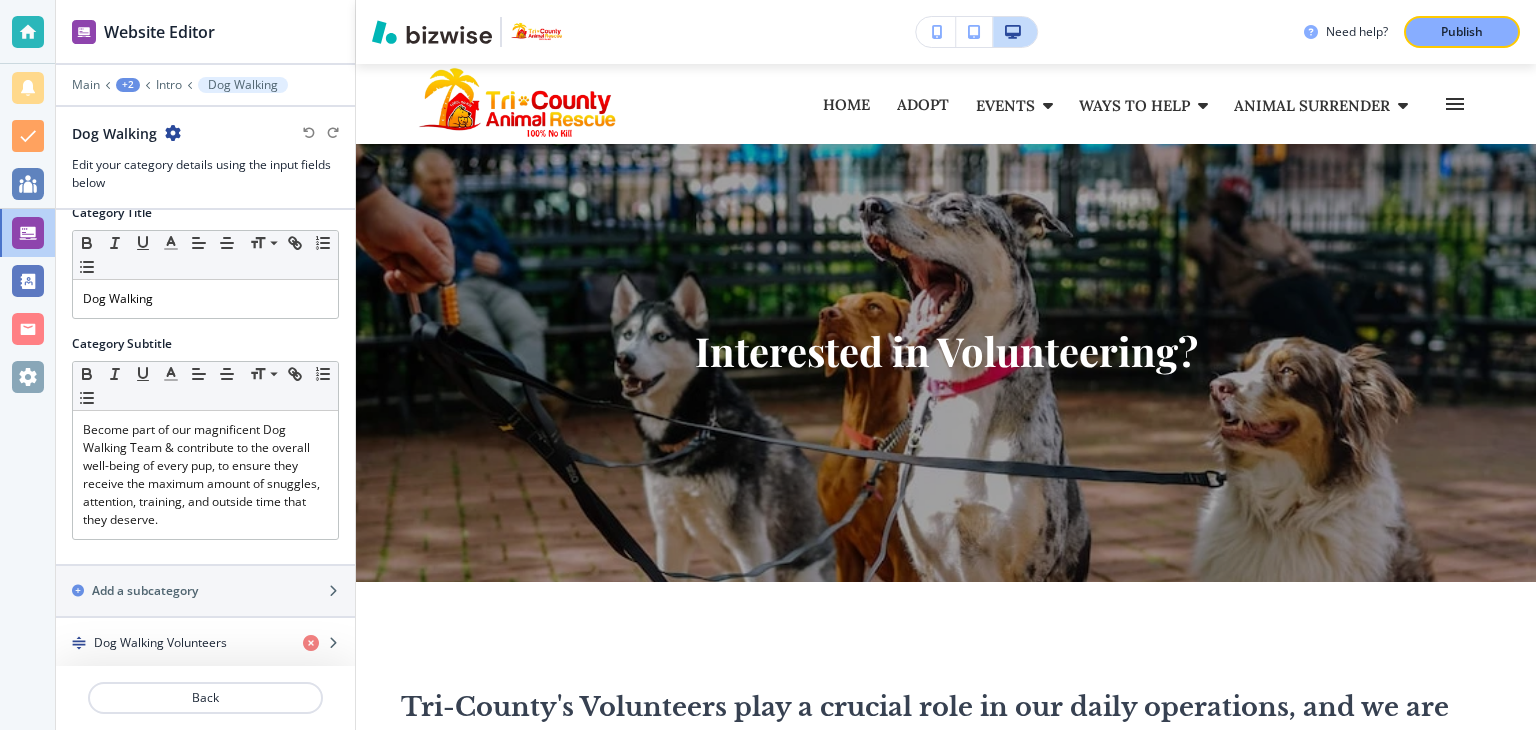 click at bounding box center (173, 133) 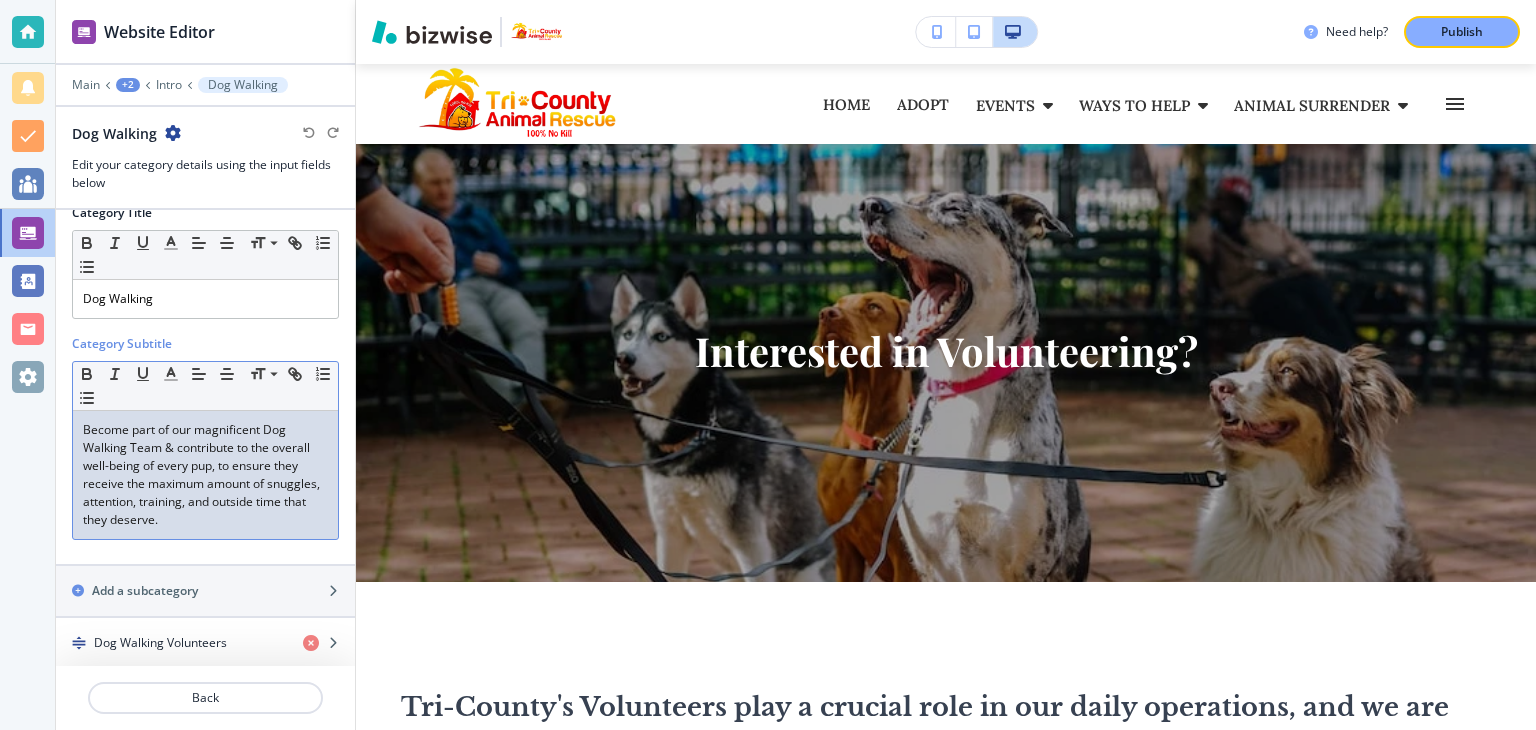 click on "Become part of our magnificent Dog Walking Team & contribute to the overall well-being of every pup, to ensure they receive the maximum amount of snuggles, attention, training, and outside time that they deserve." at bounding box center [205, 475] 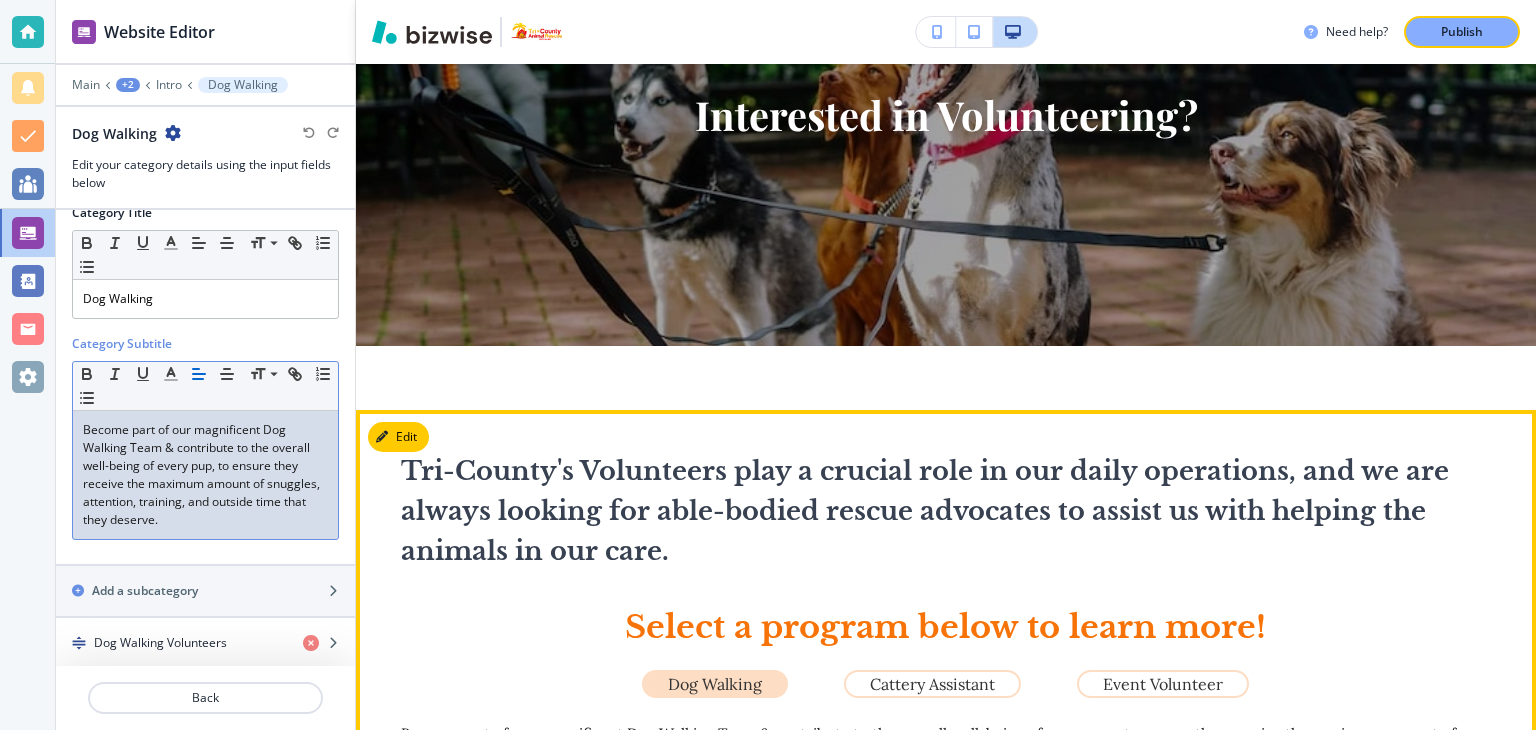 scroll, scrollTop: 300, scrollLeft: 0, axis: vertical 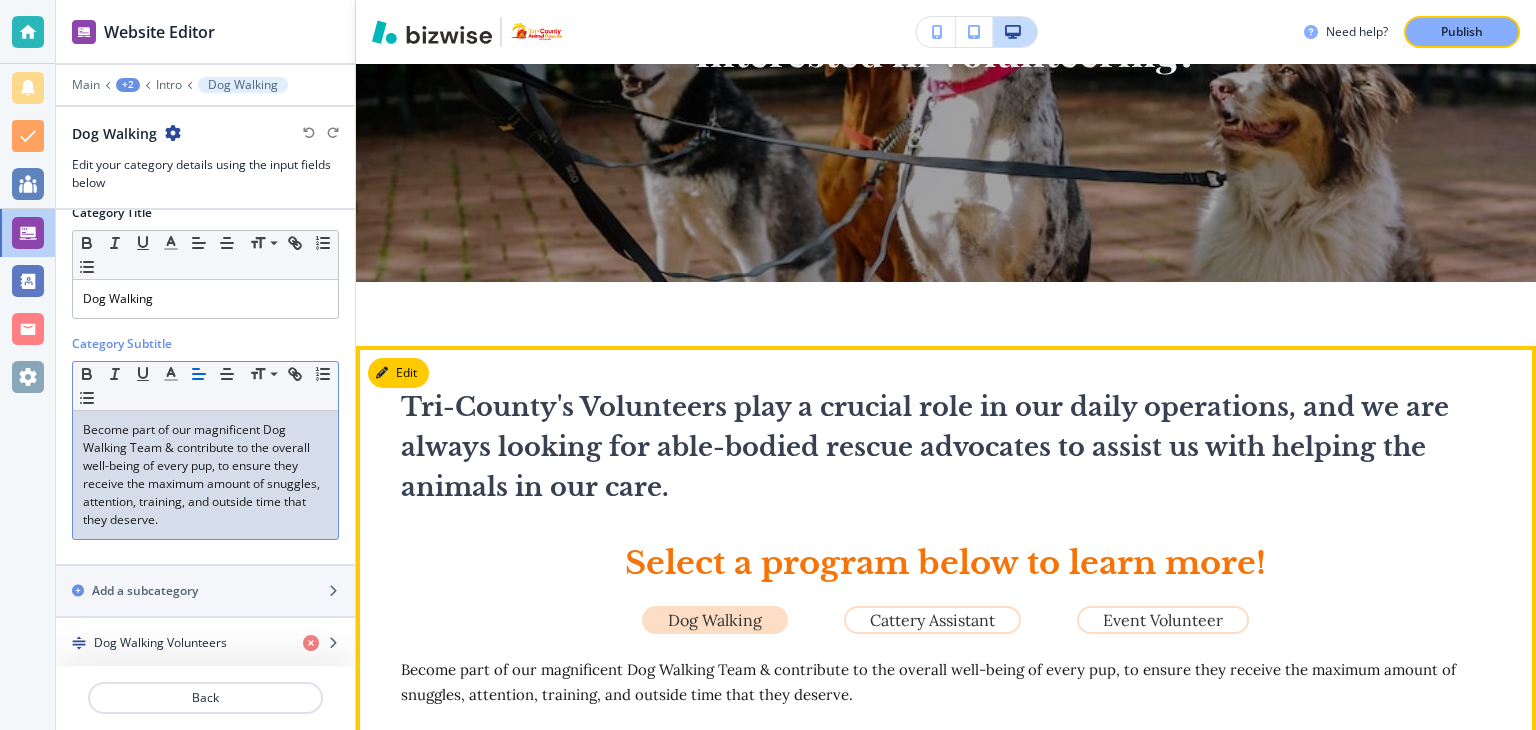 type 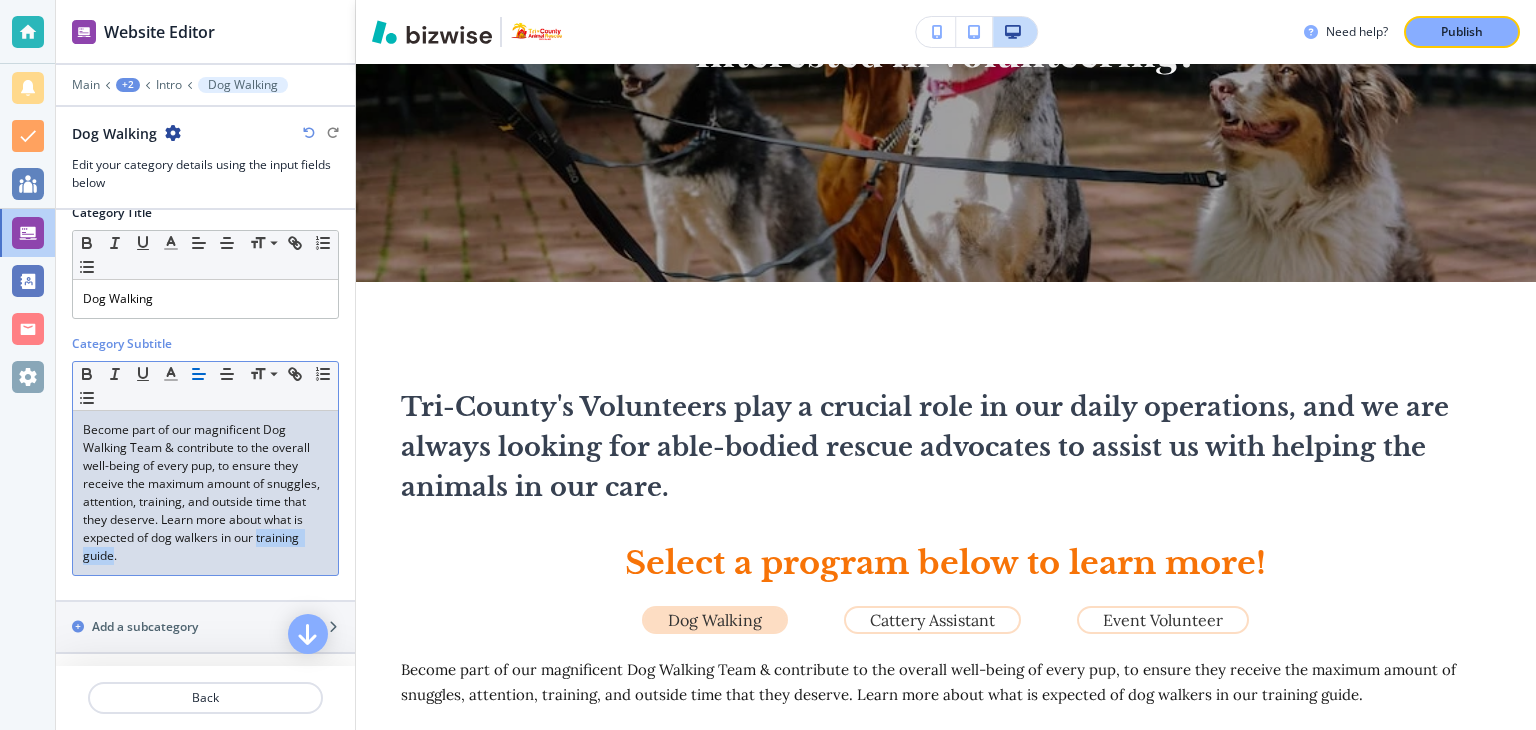 drag, startPoint x: 105, startPoint y: 558, endPoint x: 190, endPoint y: 545, distance: 85.98837 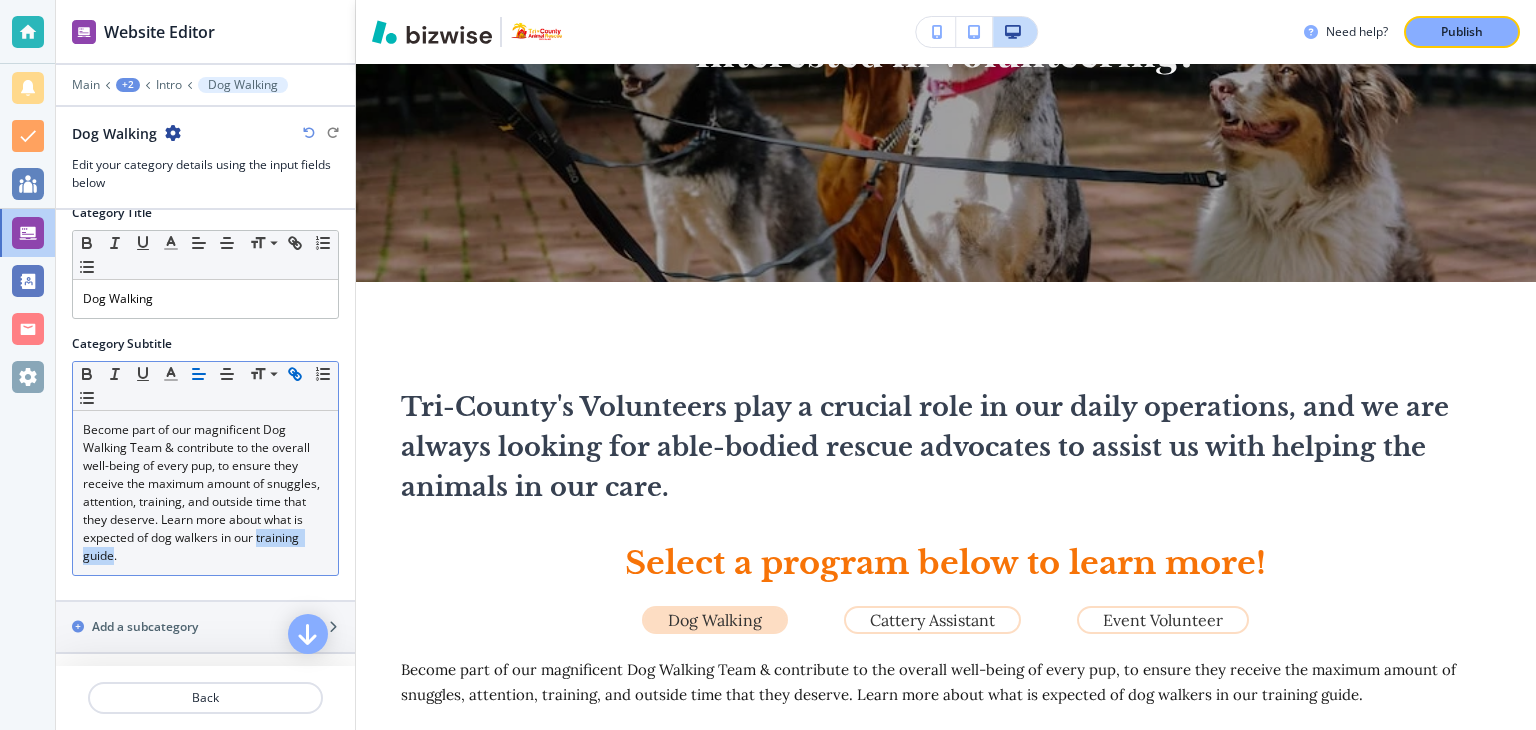 click 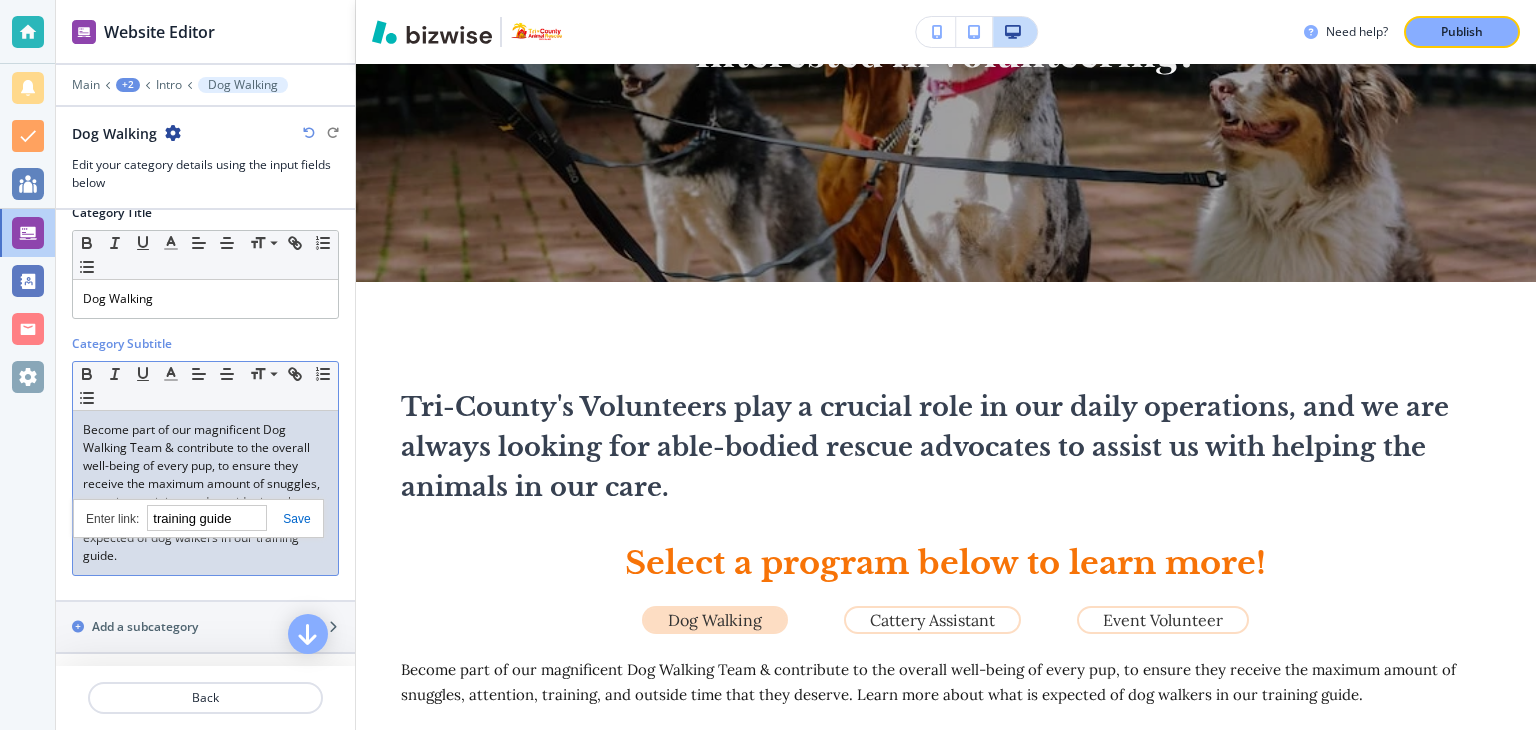 click on "training guide" at bounding box center (198, 518) 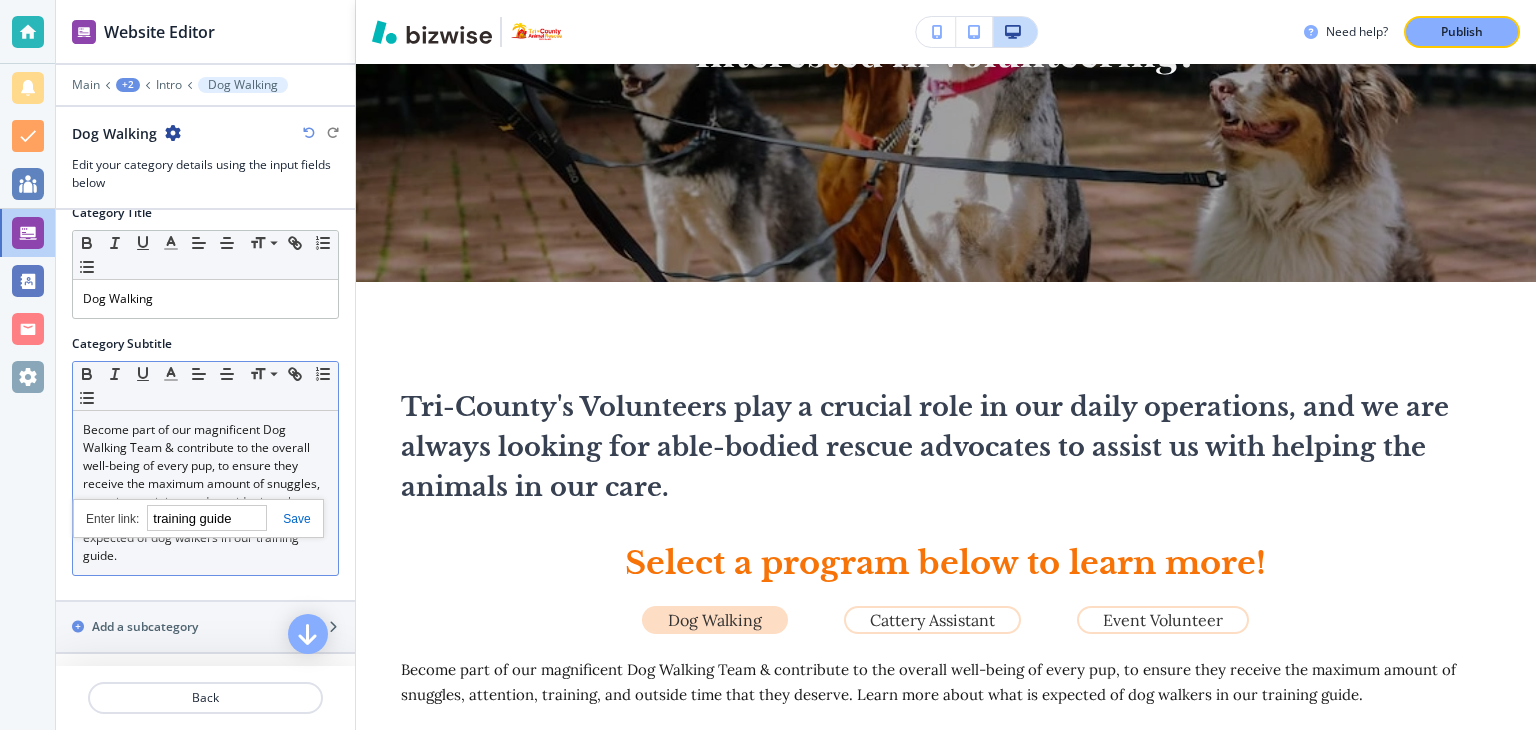 click on "Small Normal Large Huge" at bounding box center (205, 386) 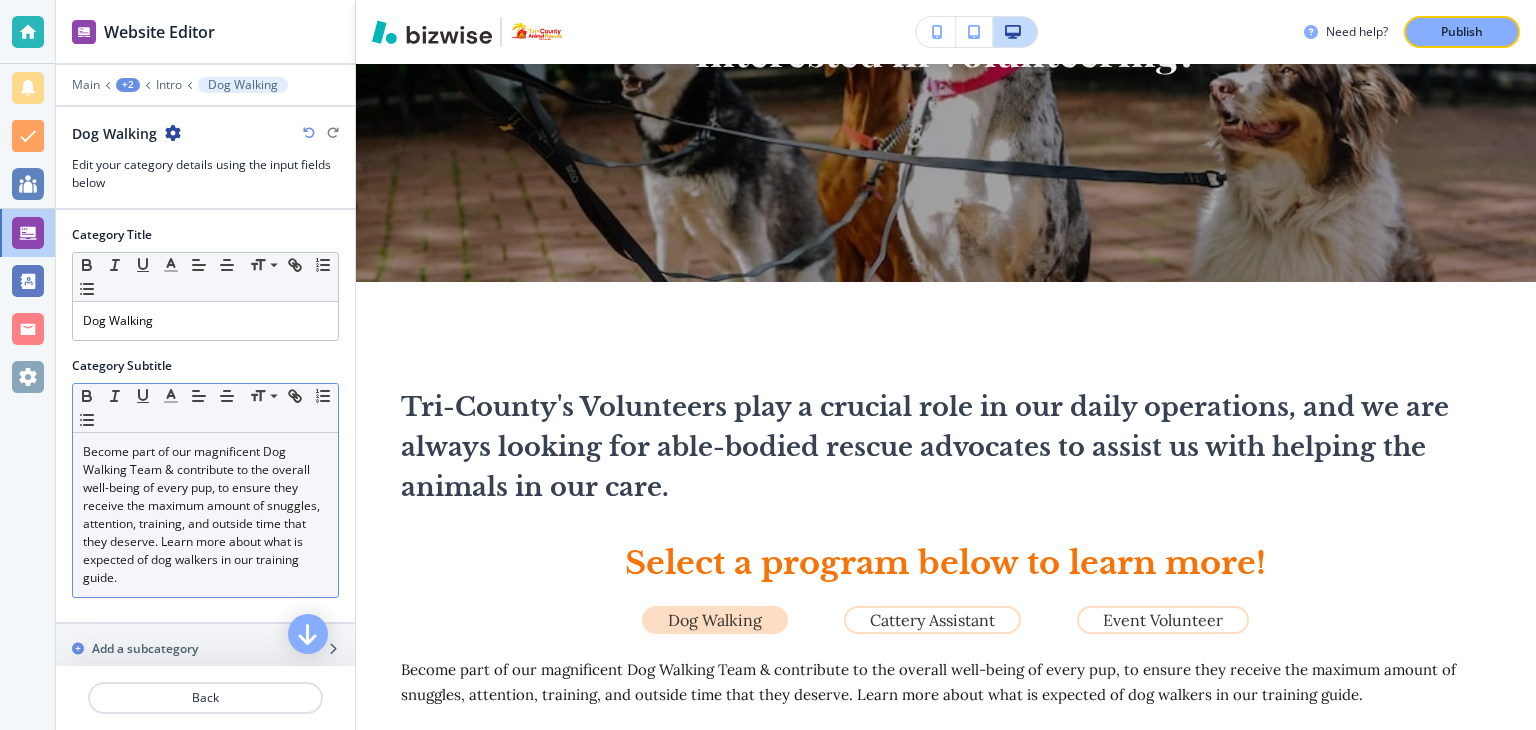 scroll, scrollTop: 58, scrollLeft: 0, axis: vertical 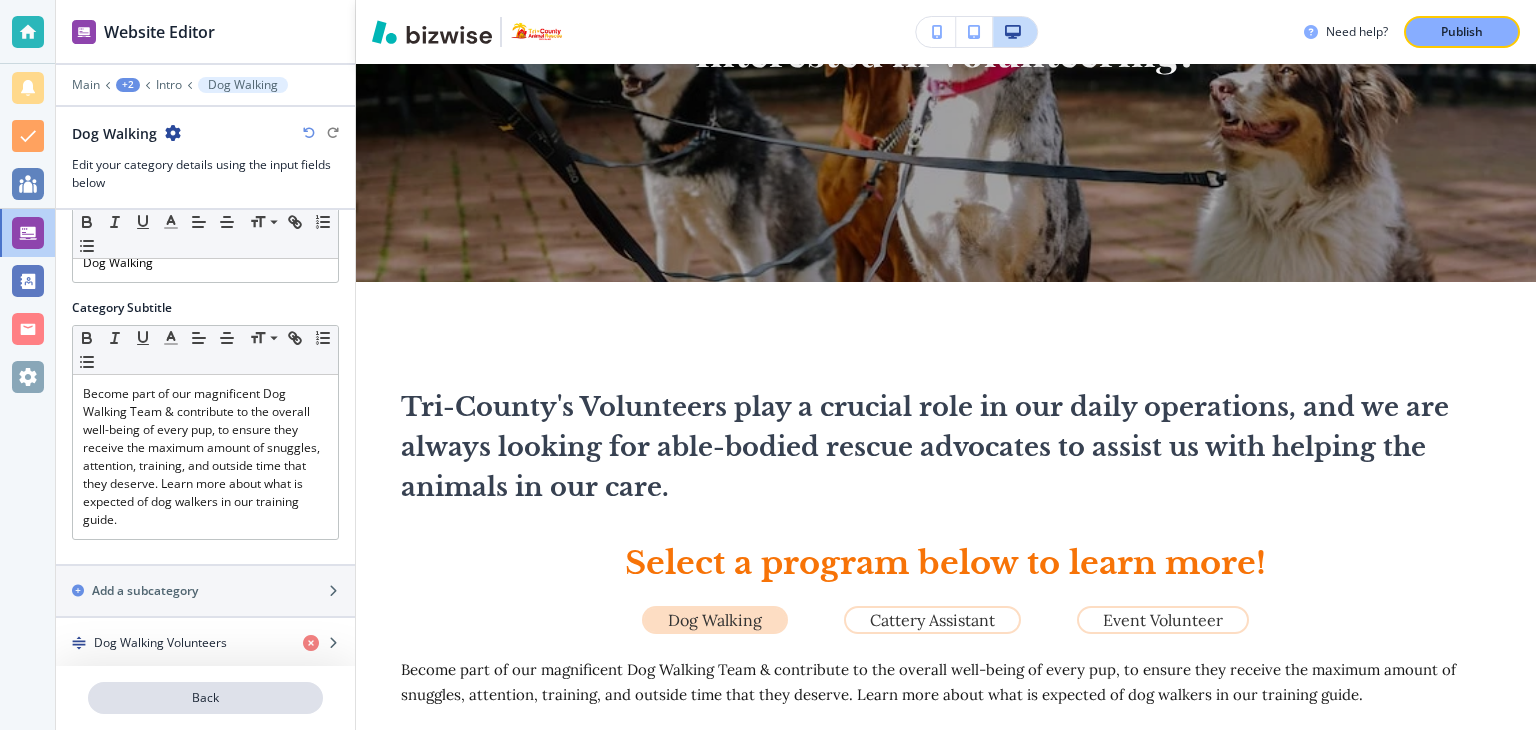 click on "Back" at bounding box center [205, 698] 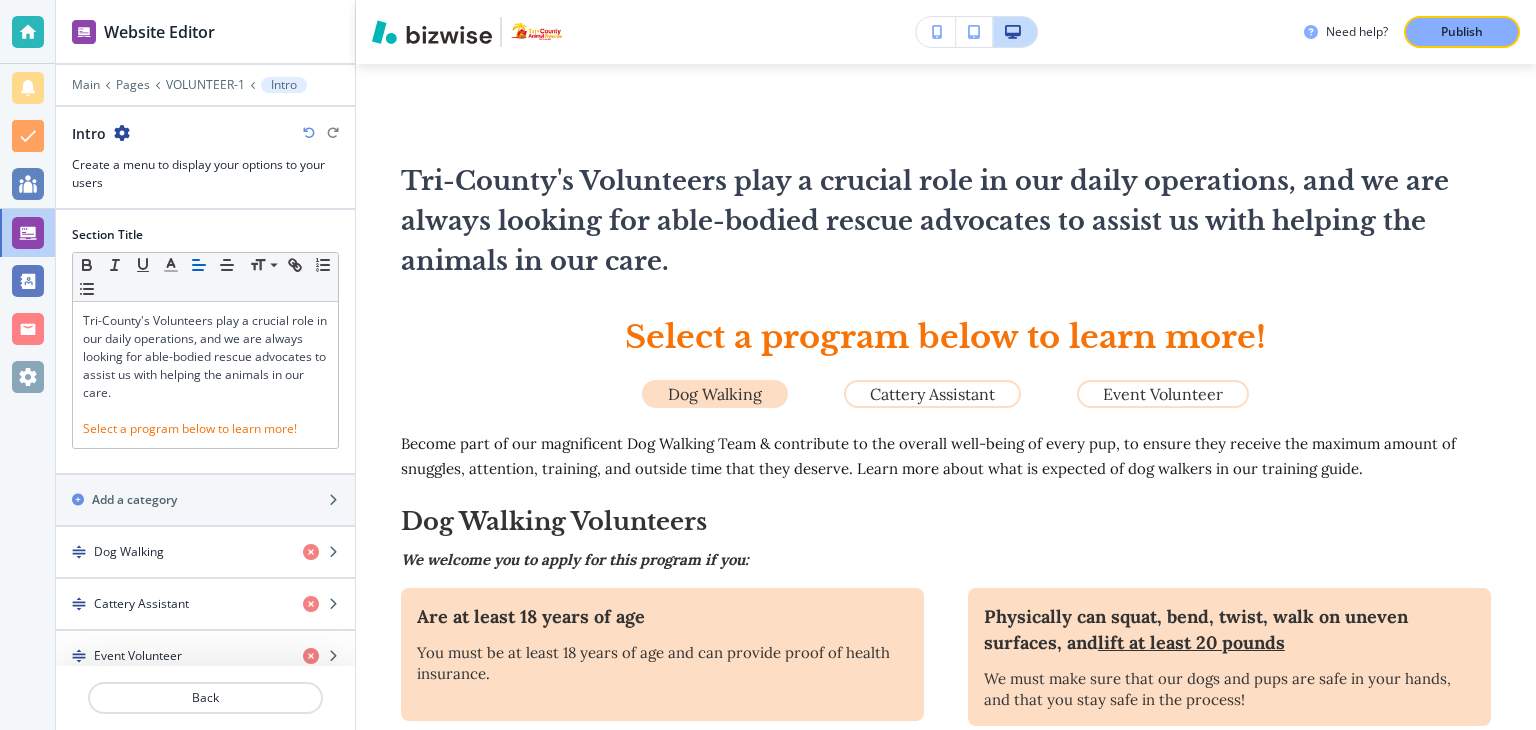 scroll, scrollTop: 581, scrollLeft: 0, axis: vertical 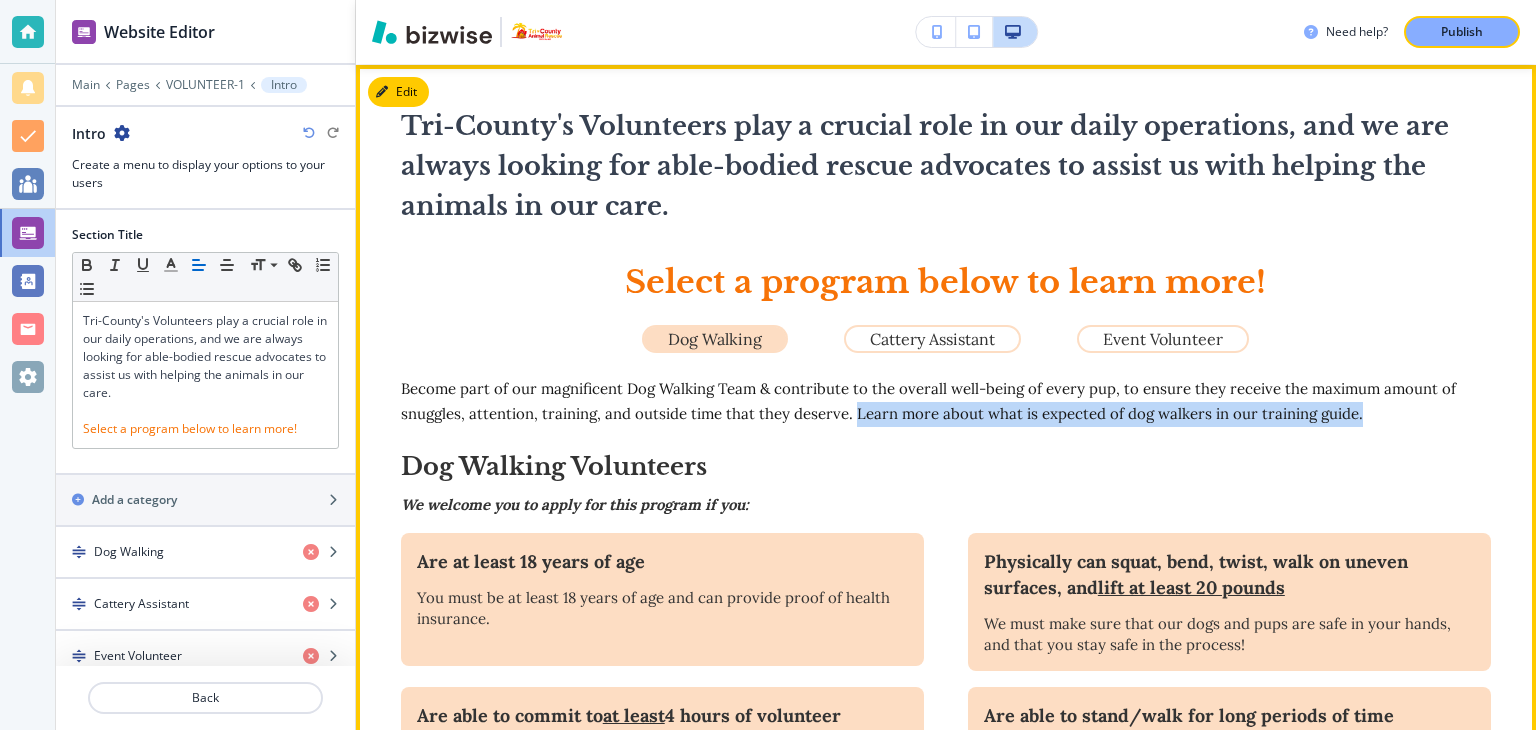 drag, startPoint x: 847, startPoint y: 409, endPoint x: 1355, endPoint y: 413, distance: 508.01575 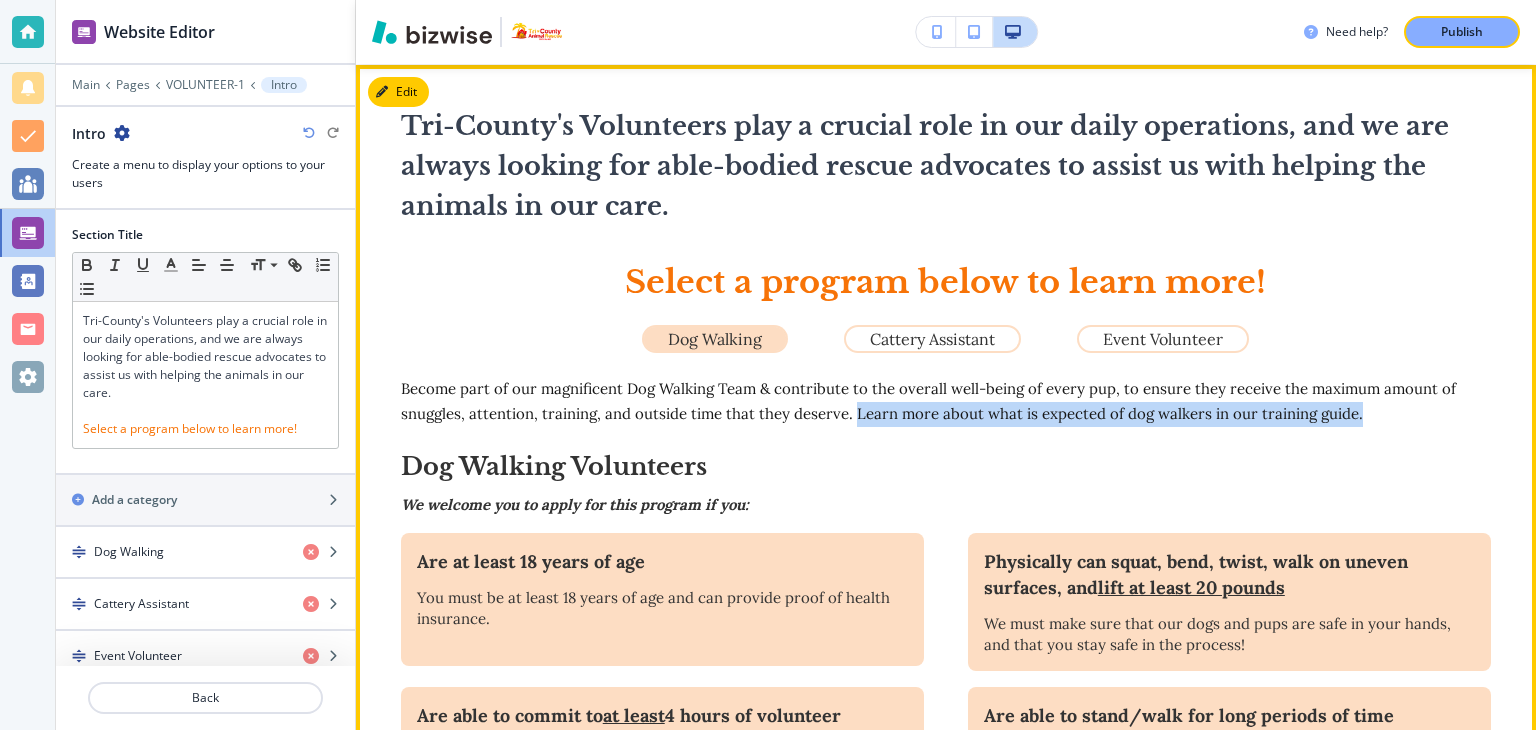 copy on "Learn more about what is expected of dog walkers in our training guide." 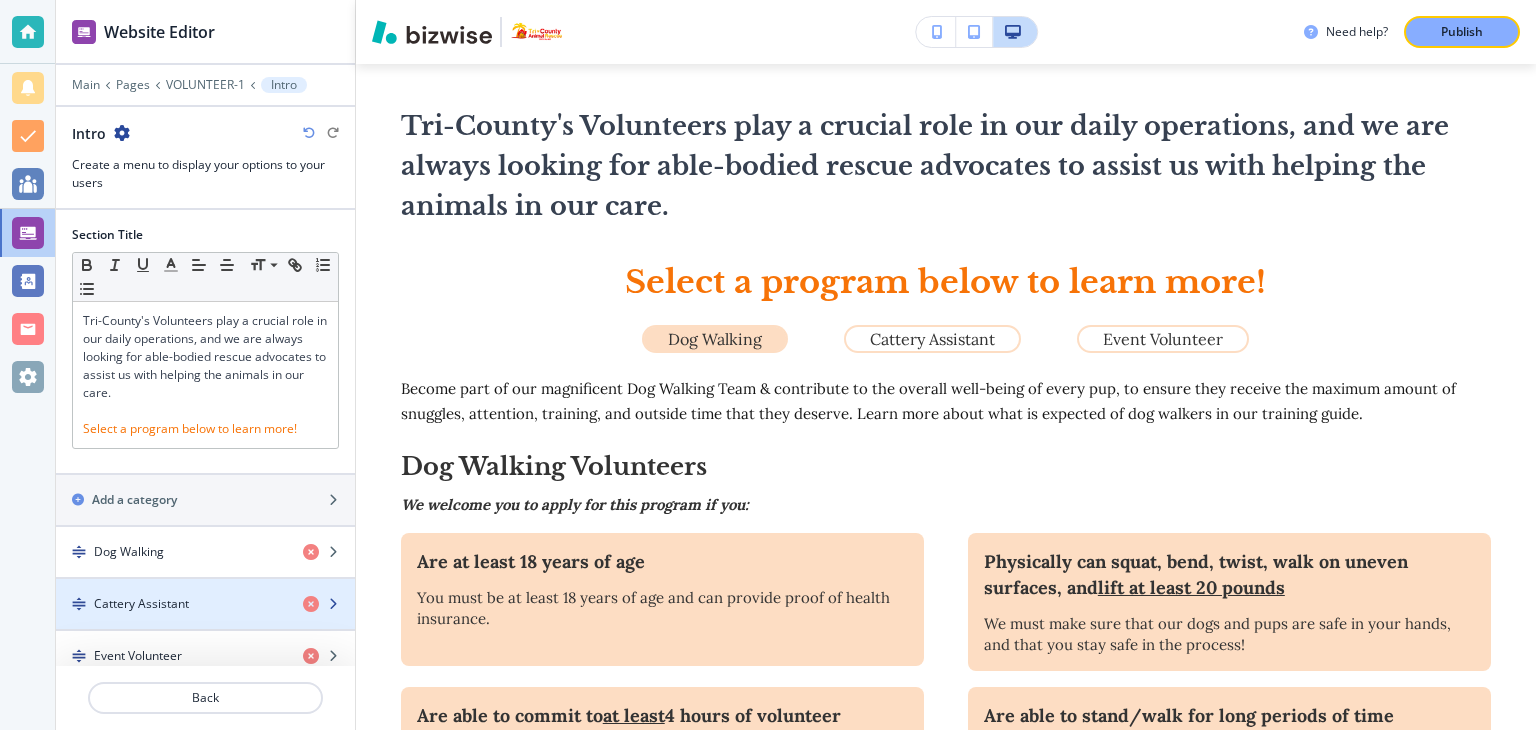 click on "Cattery Assistant" at bounding box center [141, 604] 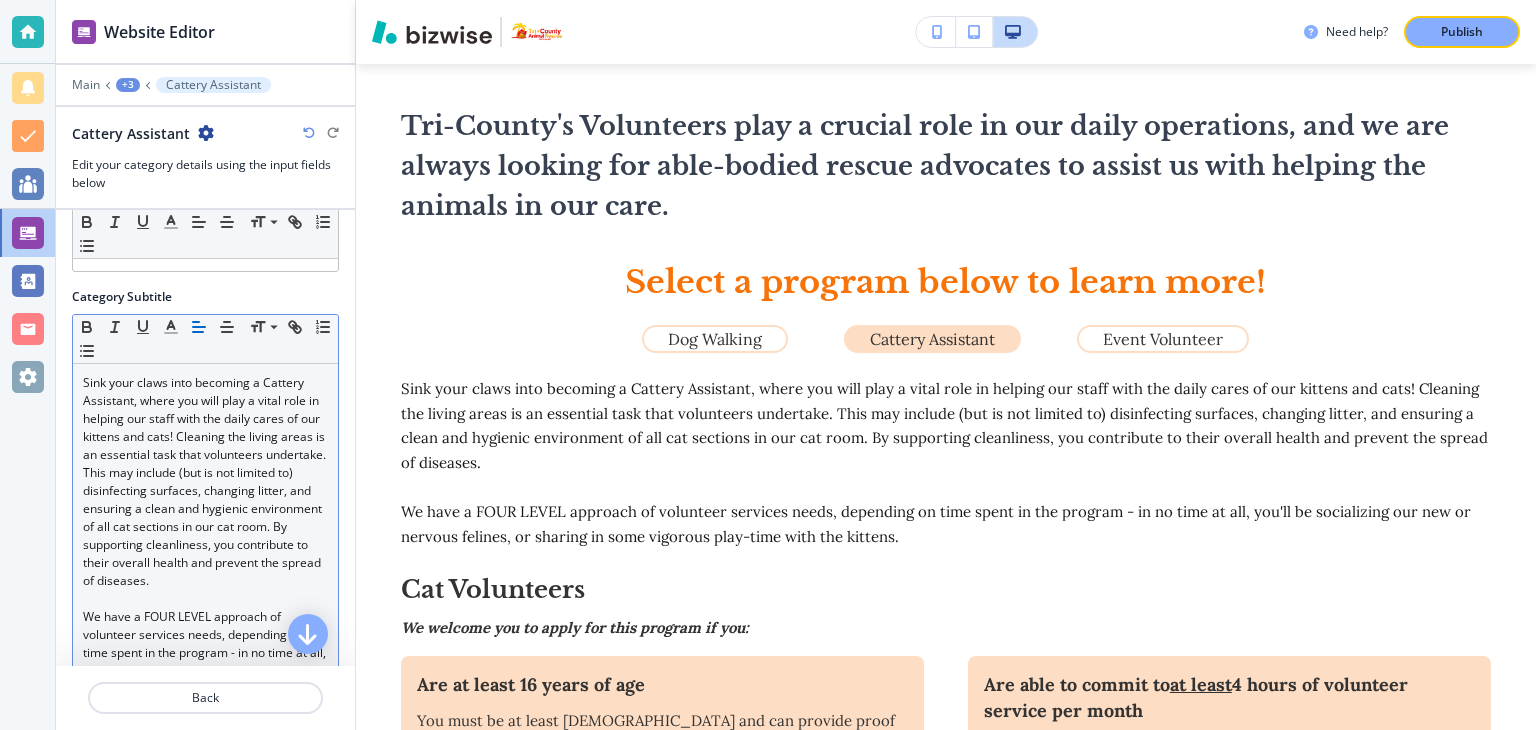 scroll, scrollTop: 274, scrollLeft: 0, axis: vertical 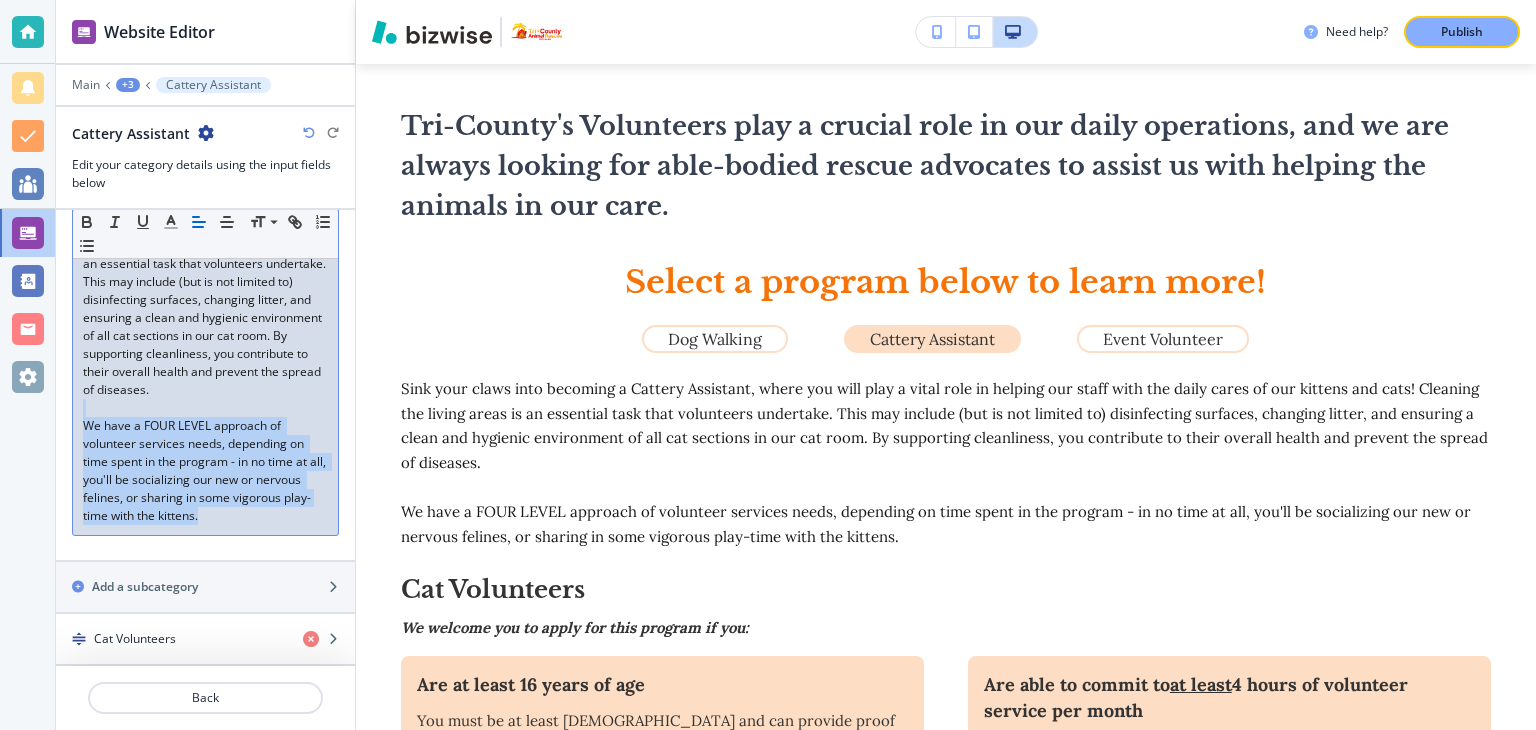 drag, startPoint x: 282, startPoint y: 517, endPoint x: 92, endPoint y: 413, distance: 216.60101 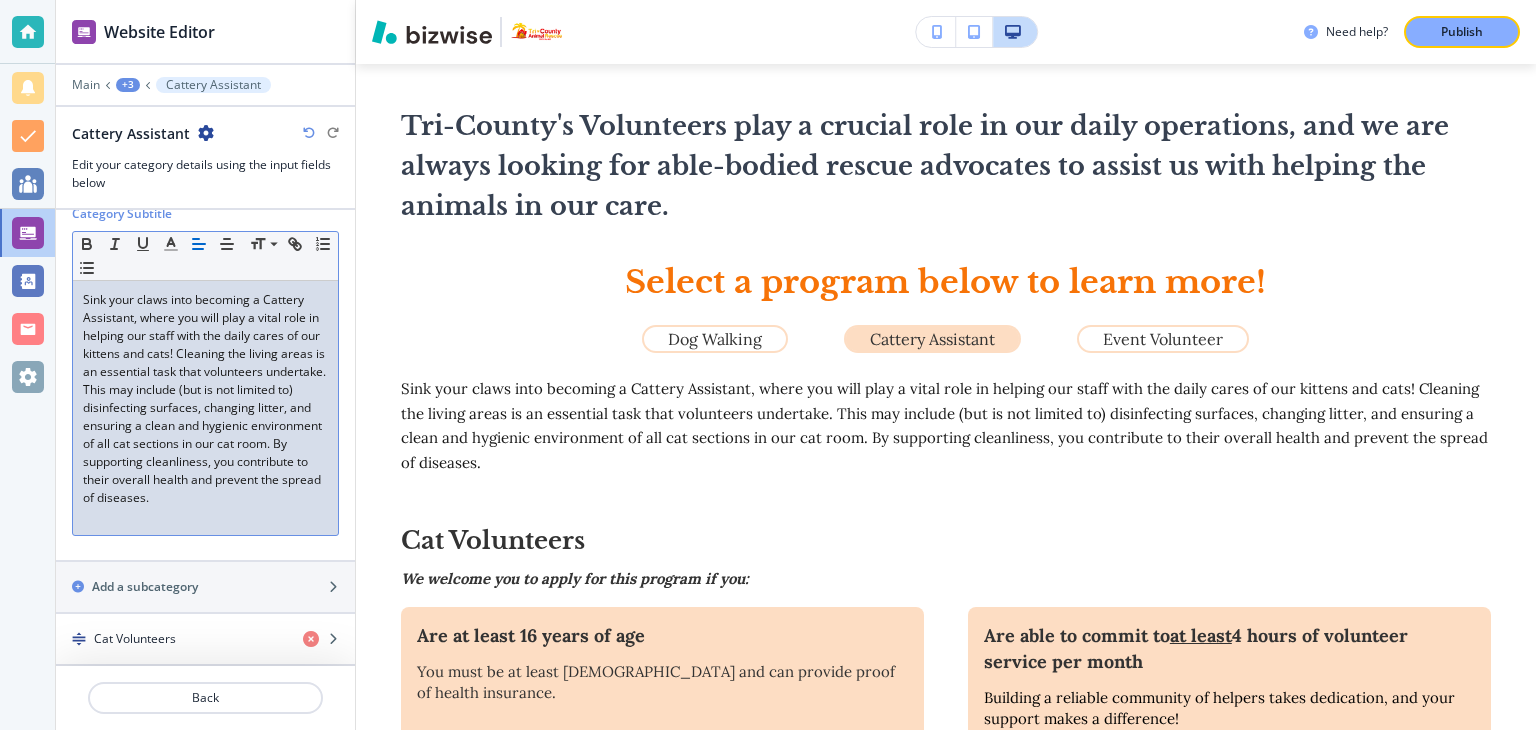 scroll, scrollTop: 167, scrollLeft: 0, axis: vertical 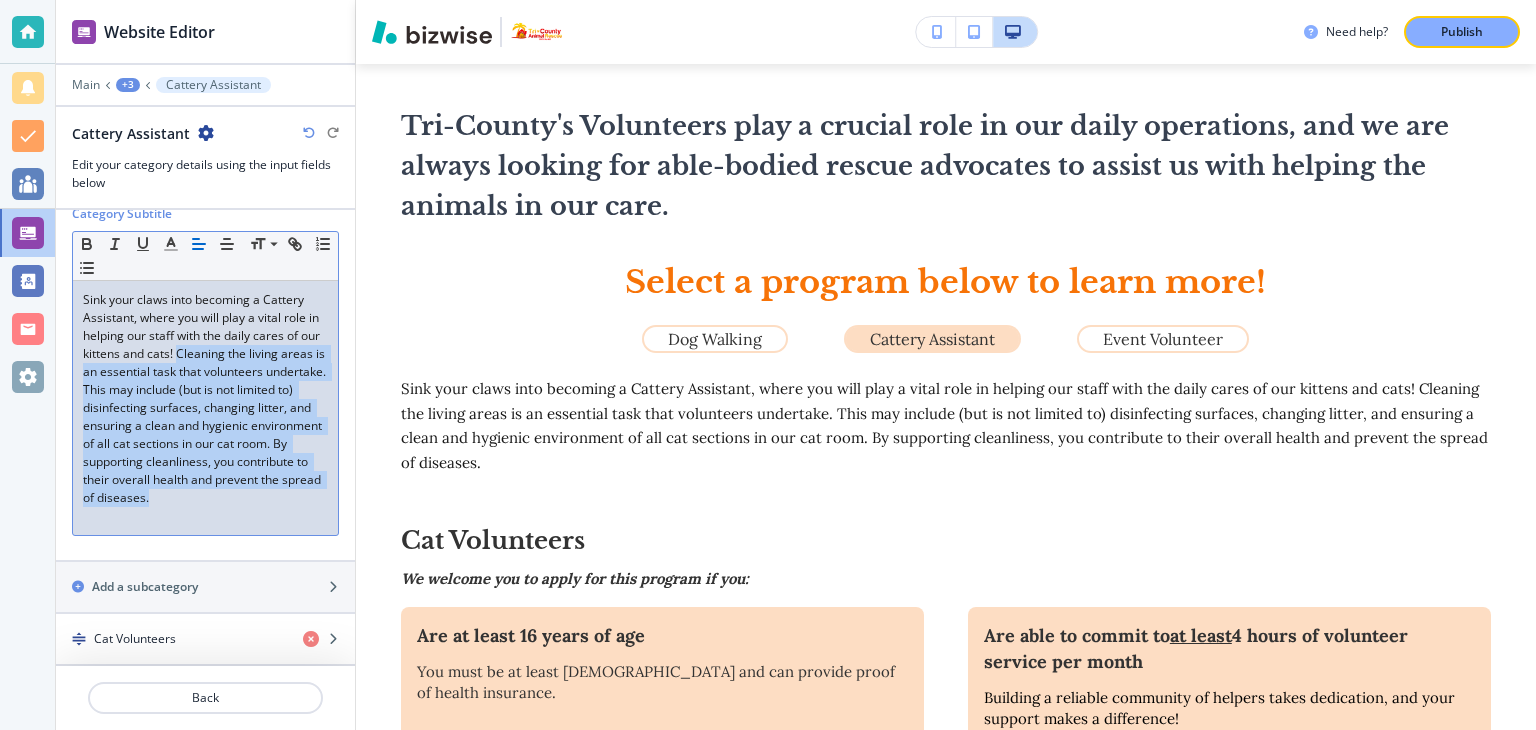 drag, startPoint x: 200, startPoint y: 338, endPoint x: 243, endPoint y: 490, distance: 157.96518 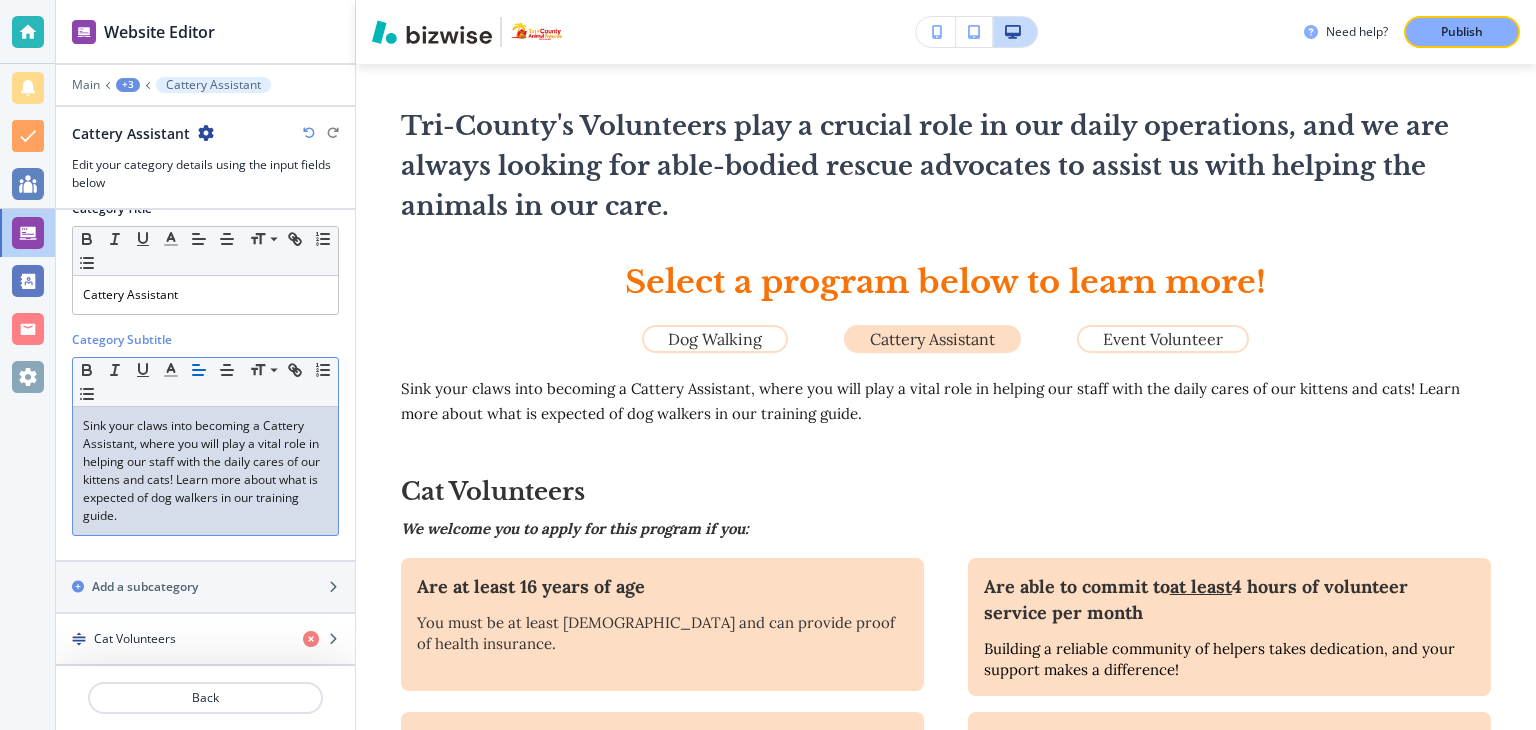 scroll, scrollTop: 23, scrollLeft: 0, axis: vertical 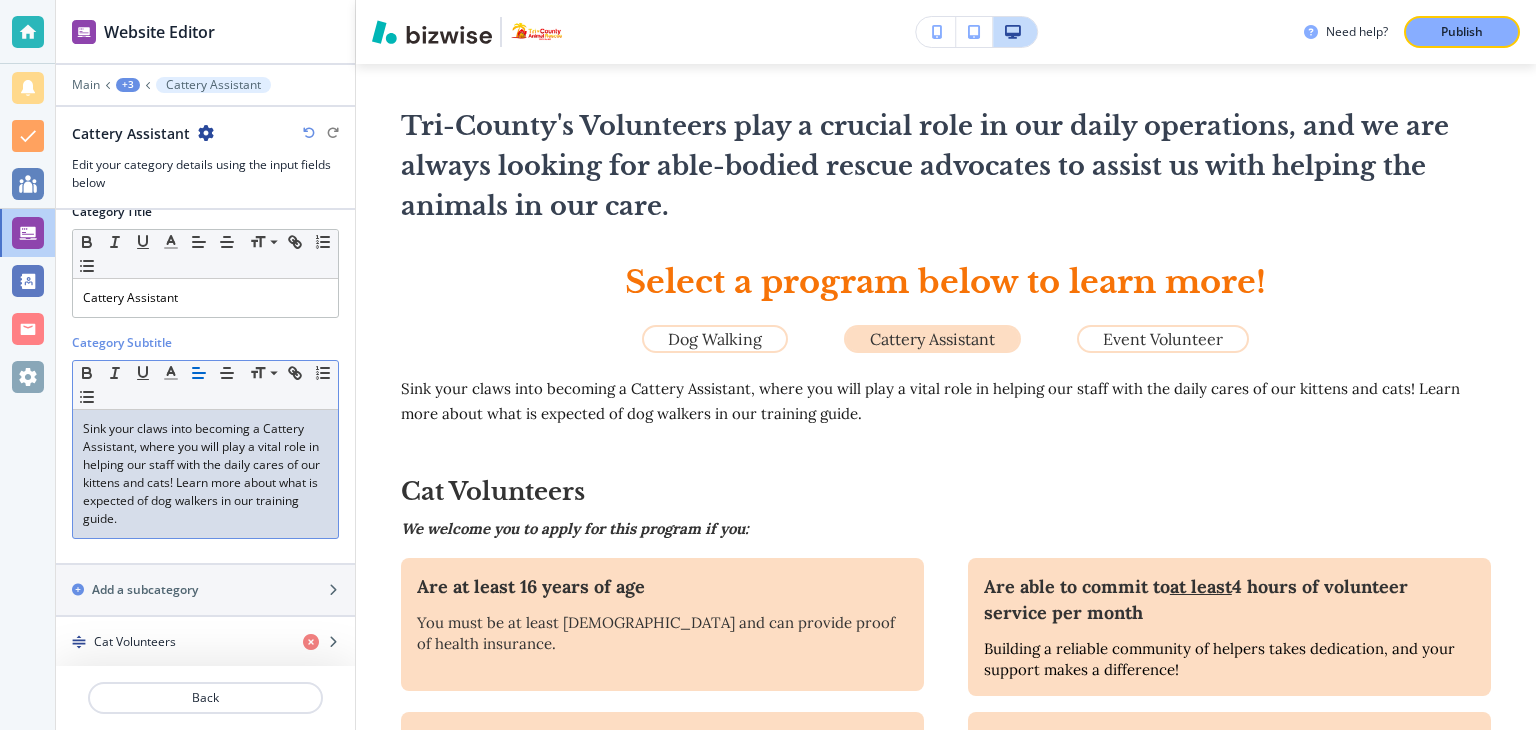 click on "Sink your claws into becoming a Cattery Assistant, where you will play a vital role in helping our staff with the daily cares of our kittens and cats! Learn more about what is expected of dog walkers in our training guide." at bounding box center (203, 473) 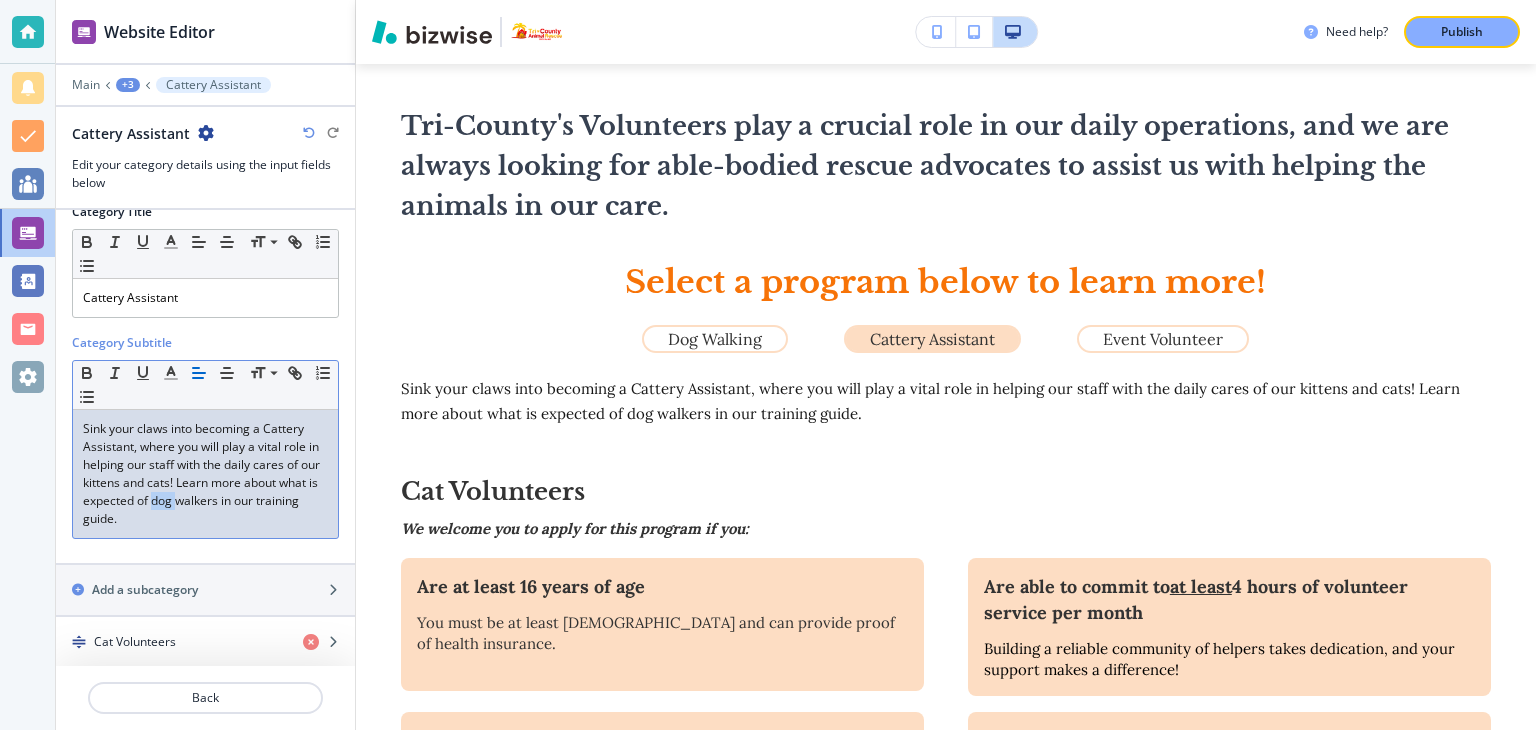 click on "Sink your claws into becoming a Cattery Assistant, where you will play a vital role in helping our staff with the daily cares of our kittens and cats! Learn more about what is expected of dog walkers in our training guide." at bounding box center (203, 473) 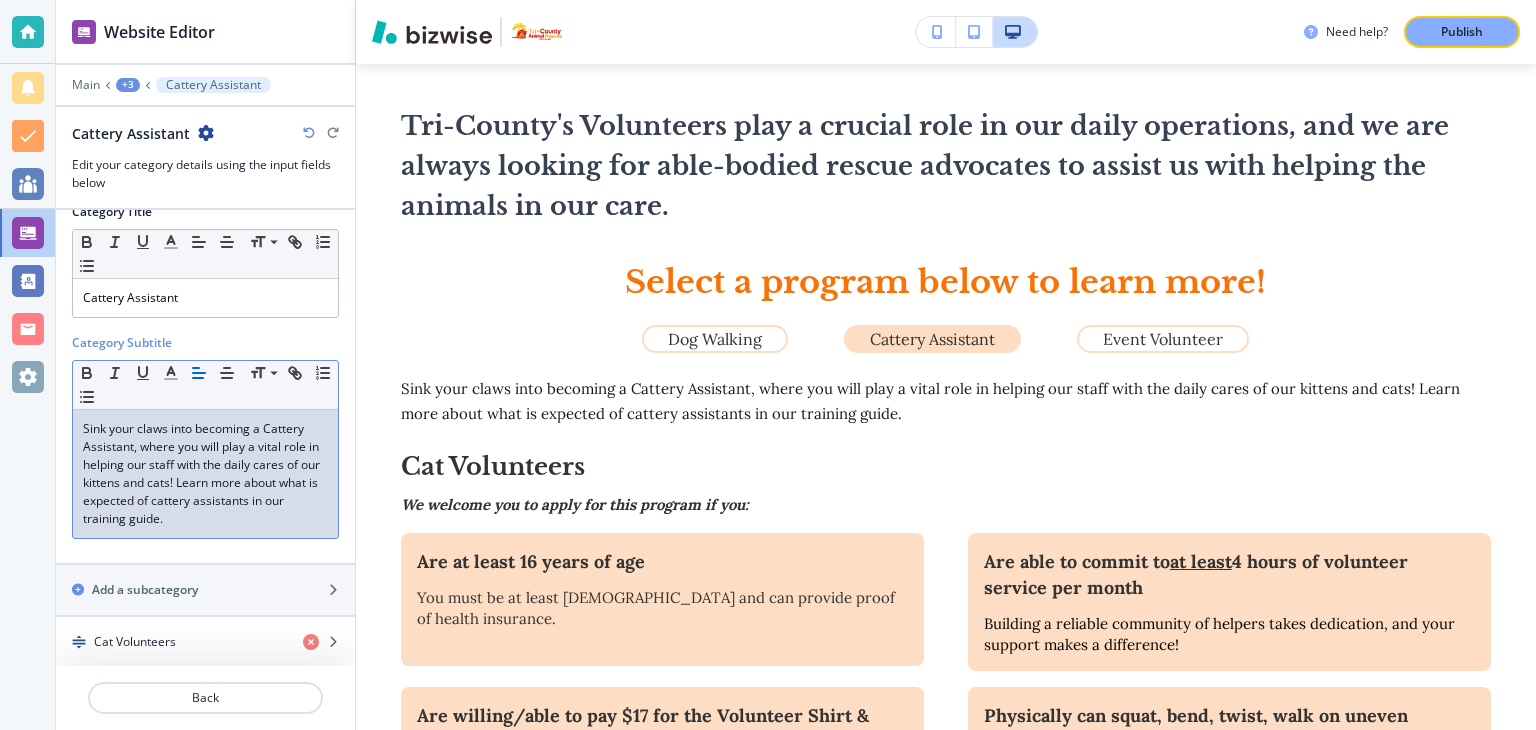 click on "Publish" at bounding box center (1462, 32) 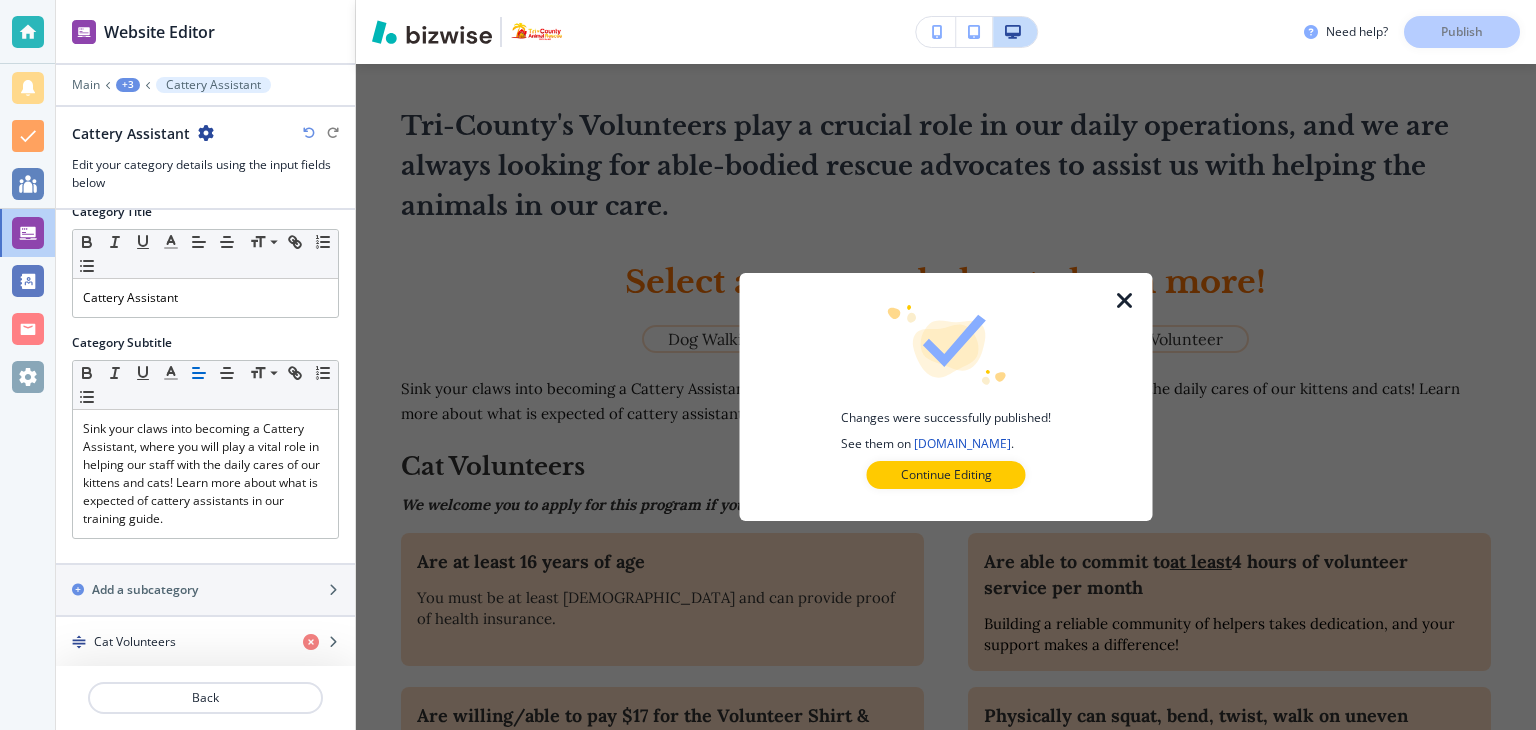 click at bounding box center [1125, 301] 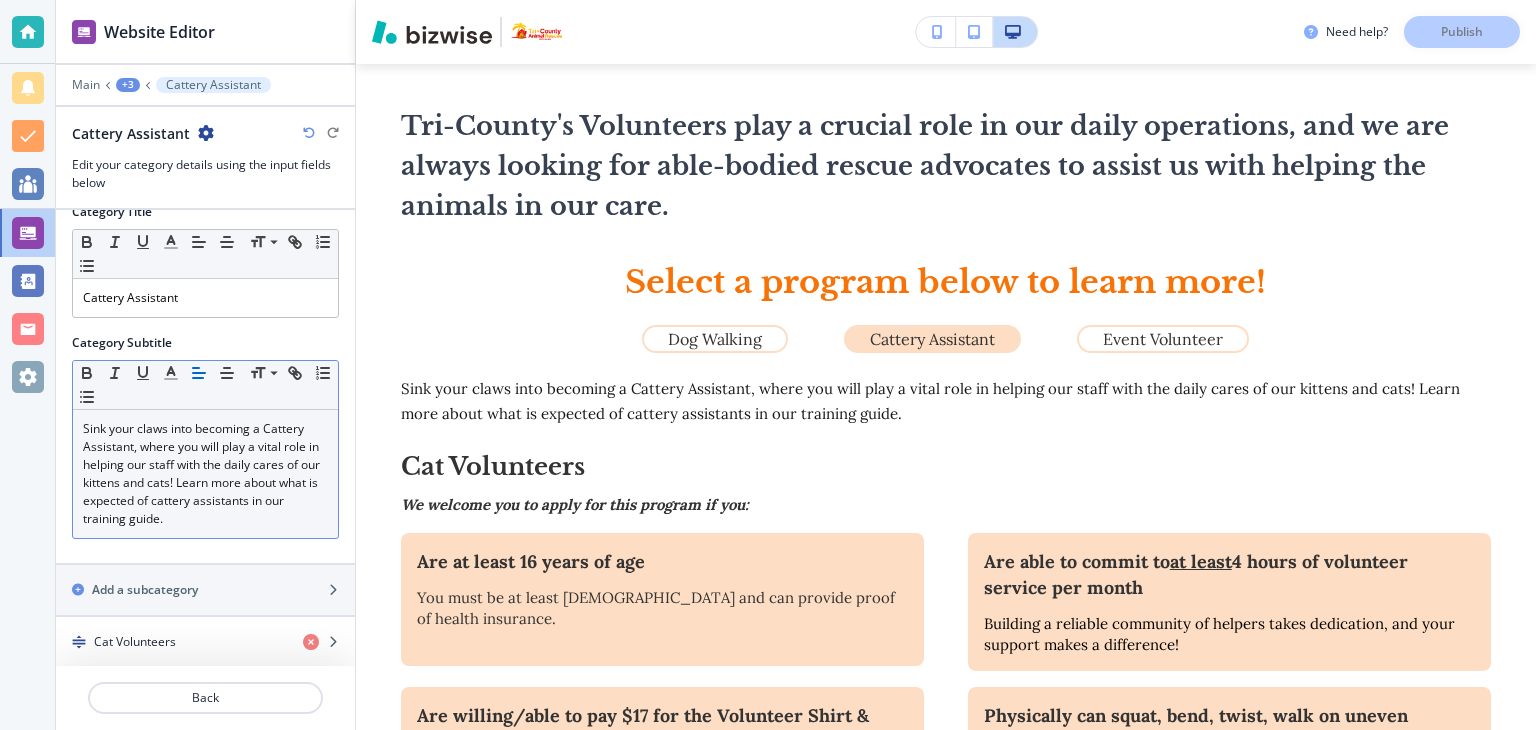 scroll, scrollTop: 22, scrollLeft: 0, axis: vertical 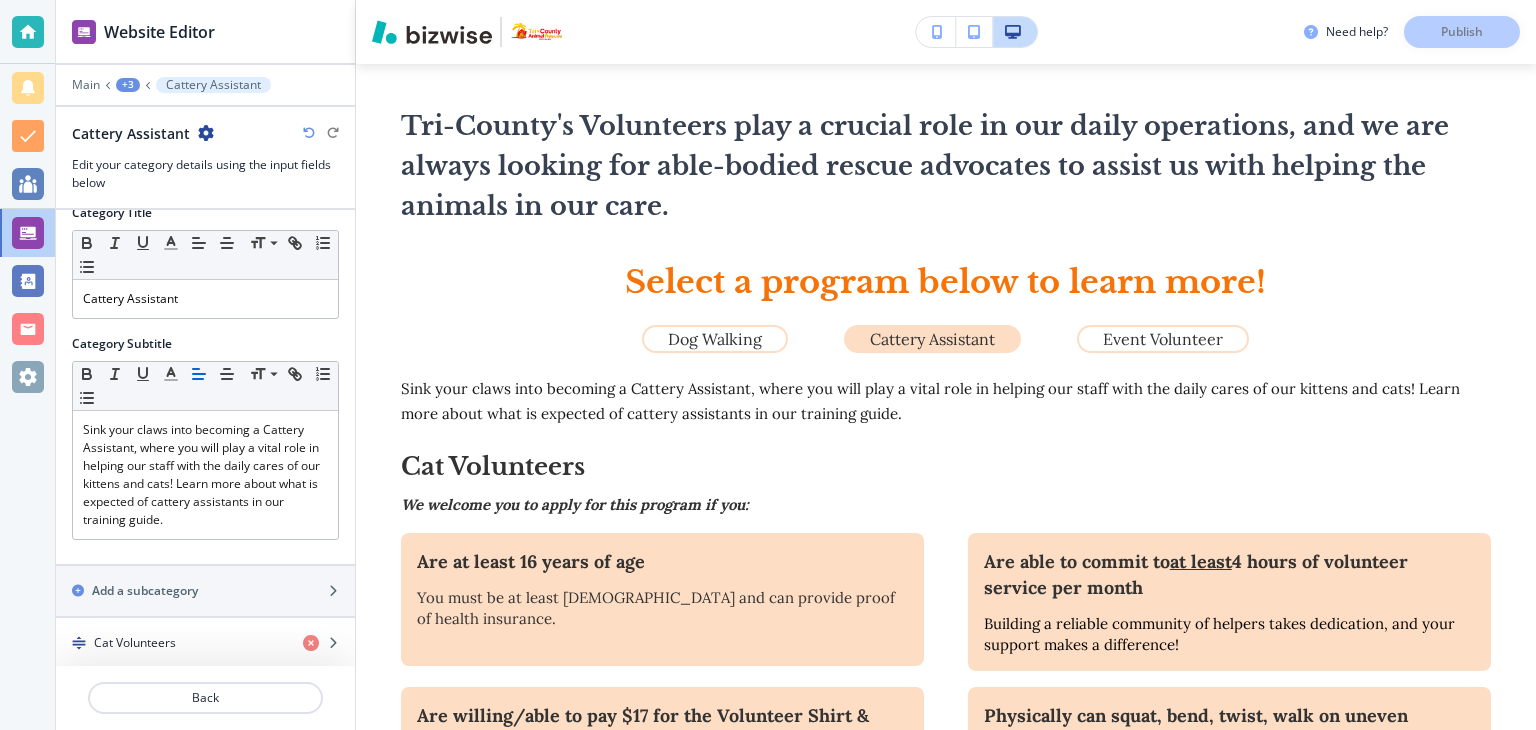 click at bounding box center [432, 32] 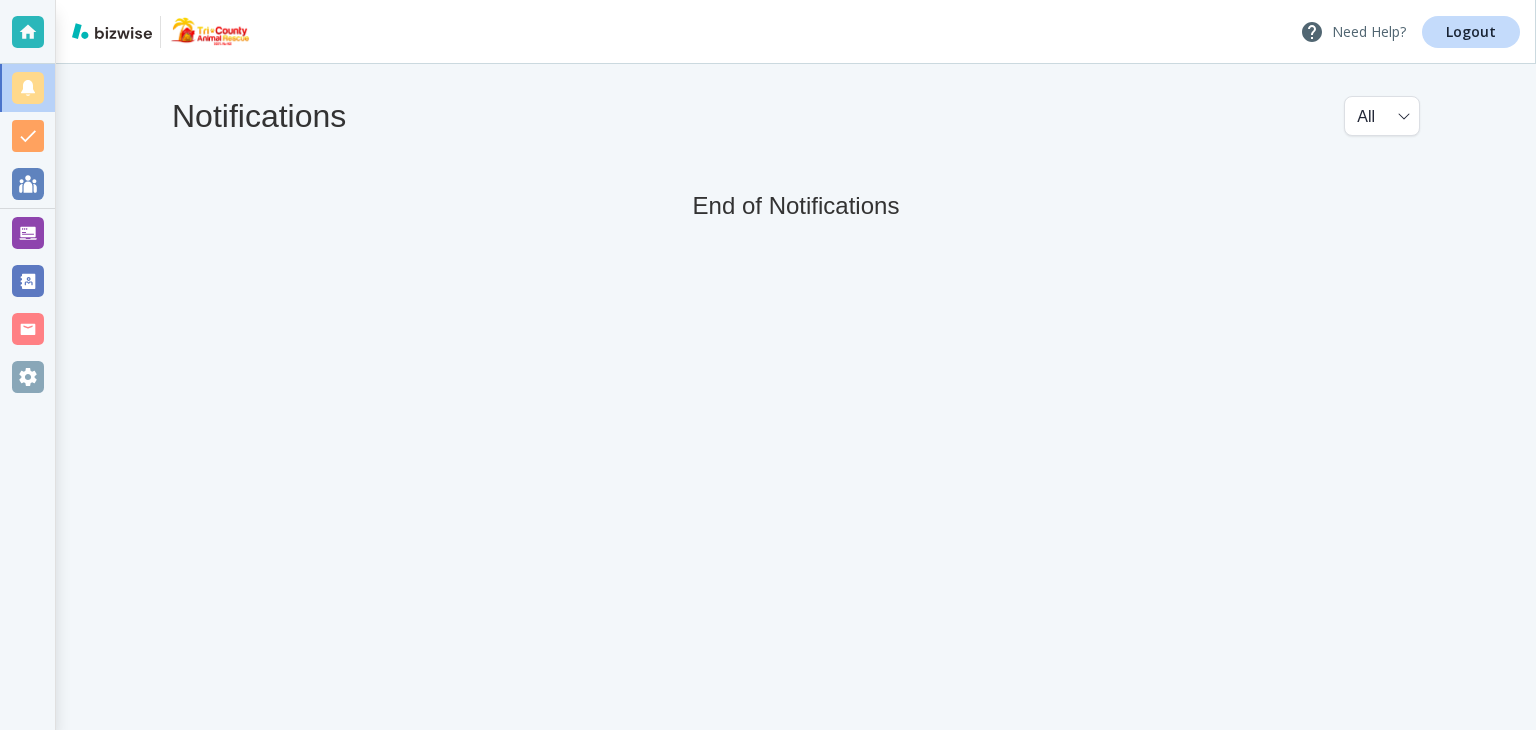 click on "Need Help?" at bounding box center [1353, 32] 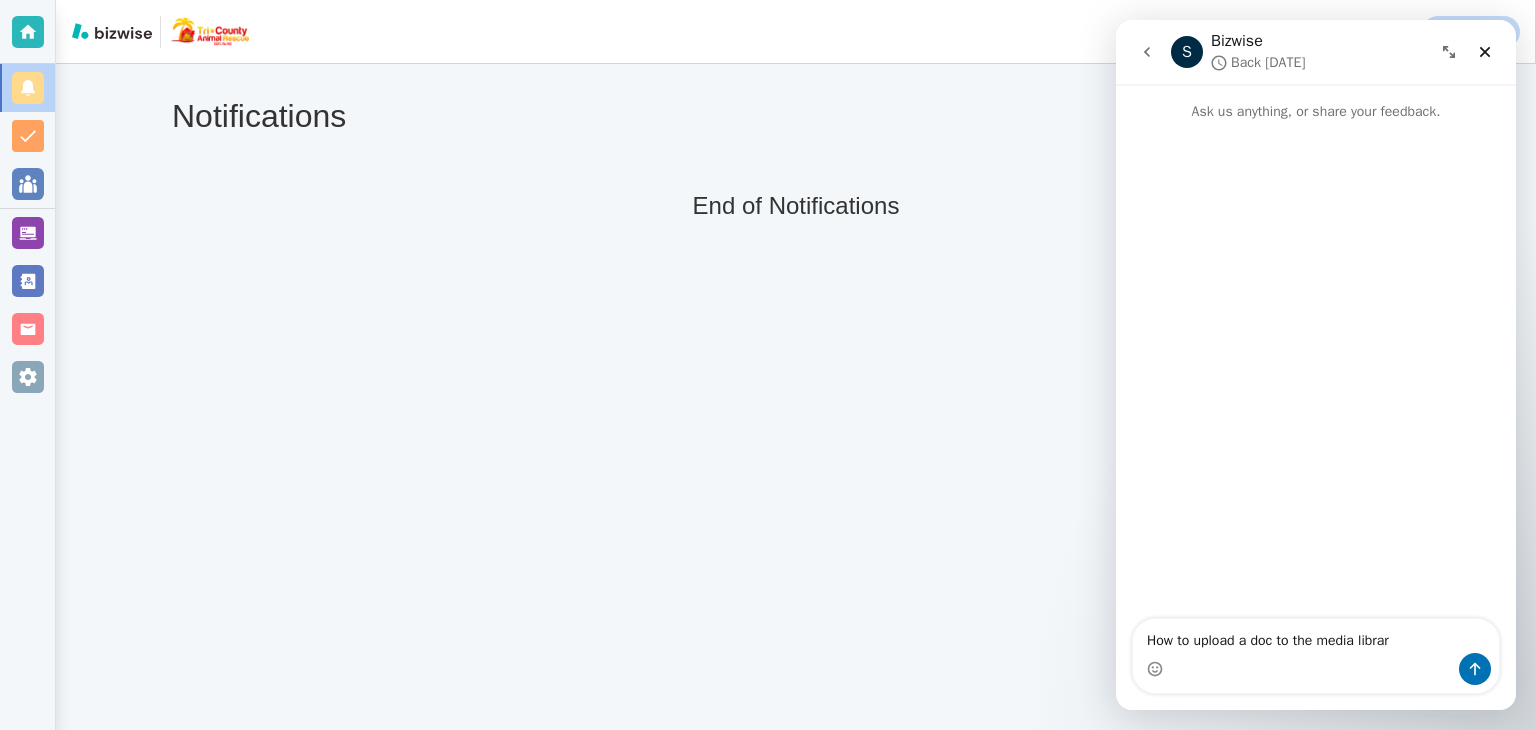 type on "How to upload a doc to the media library" 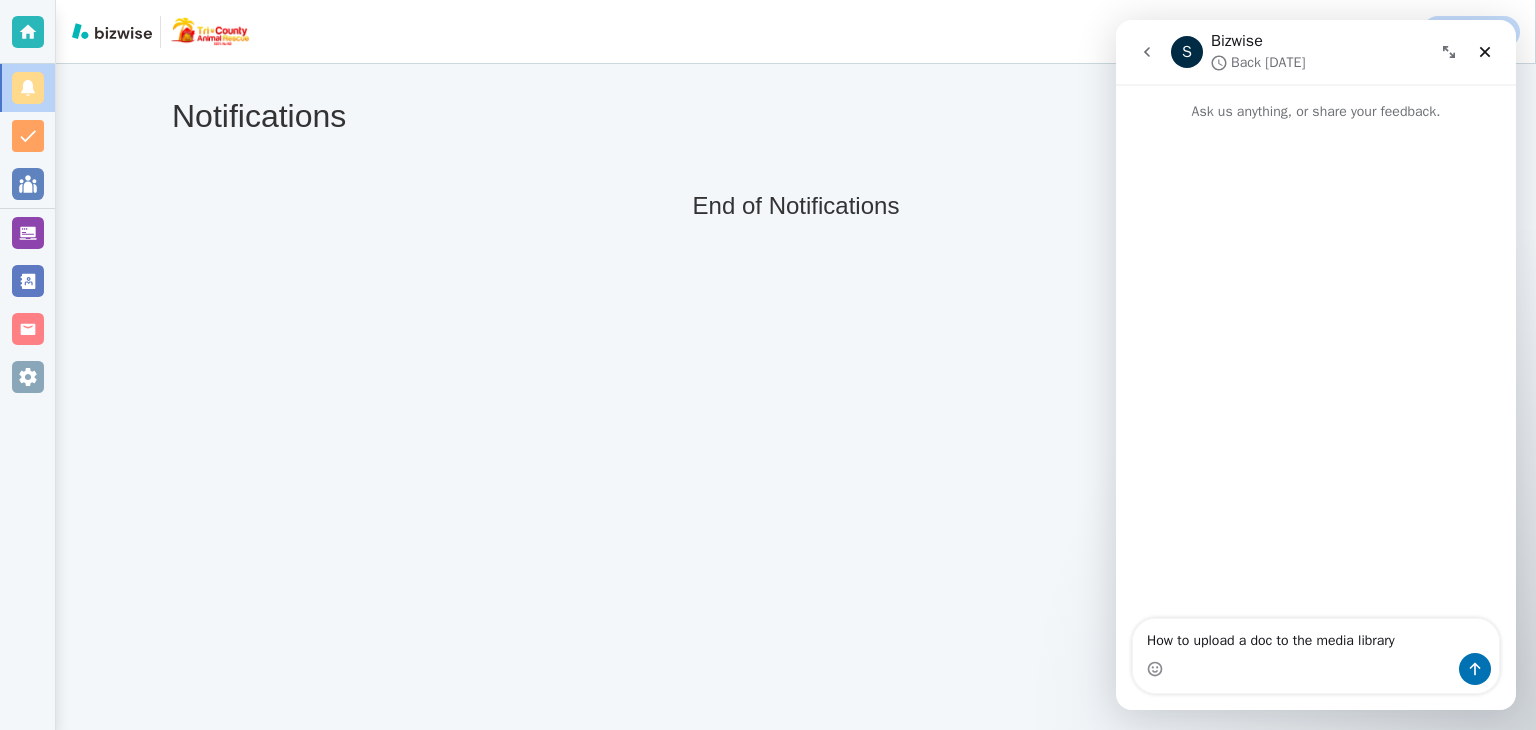 type 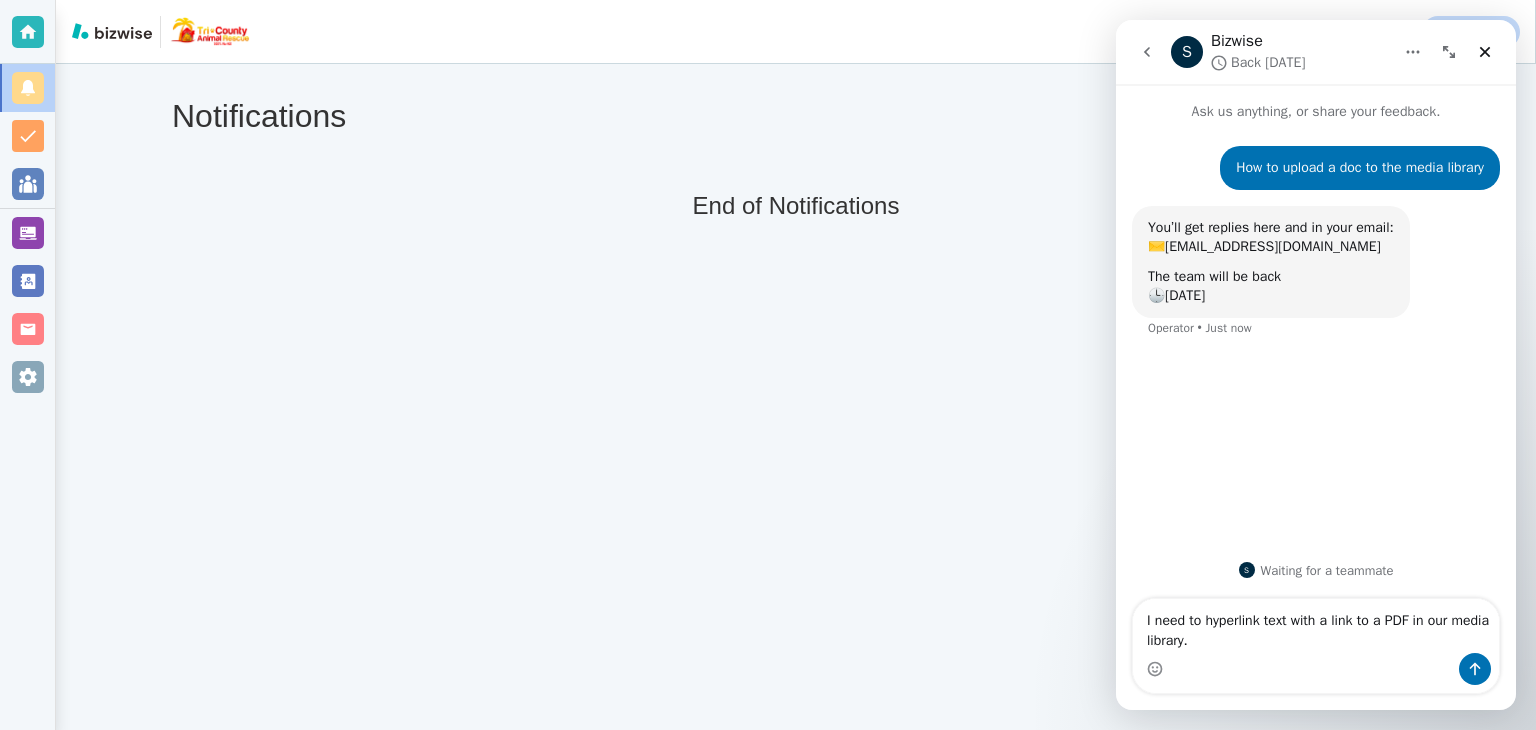 type on "I need to hyperlink text with a link to a PDF in our media library." 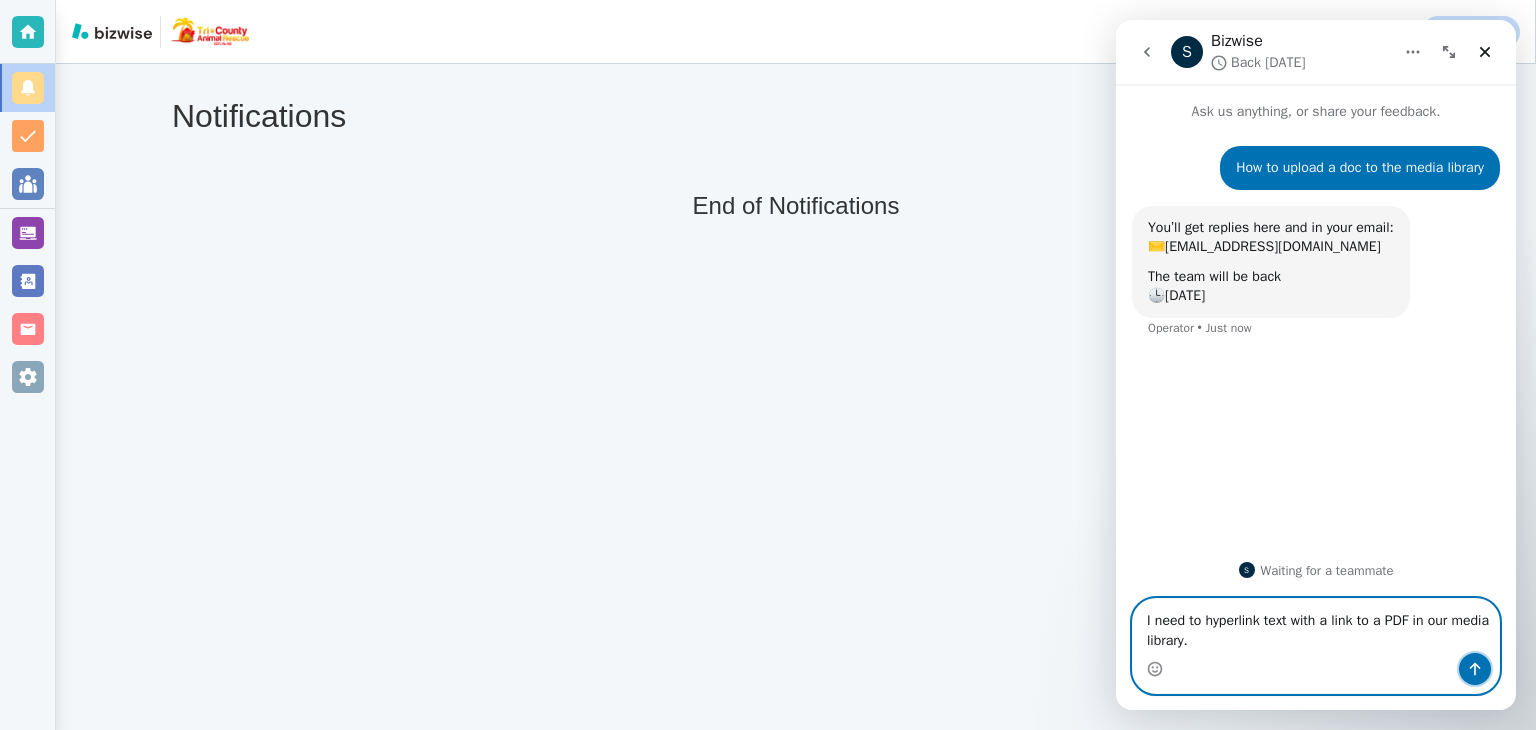 click at bounding box center [1475, 669] 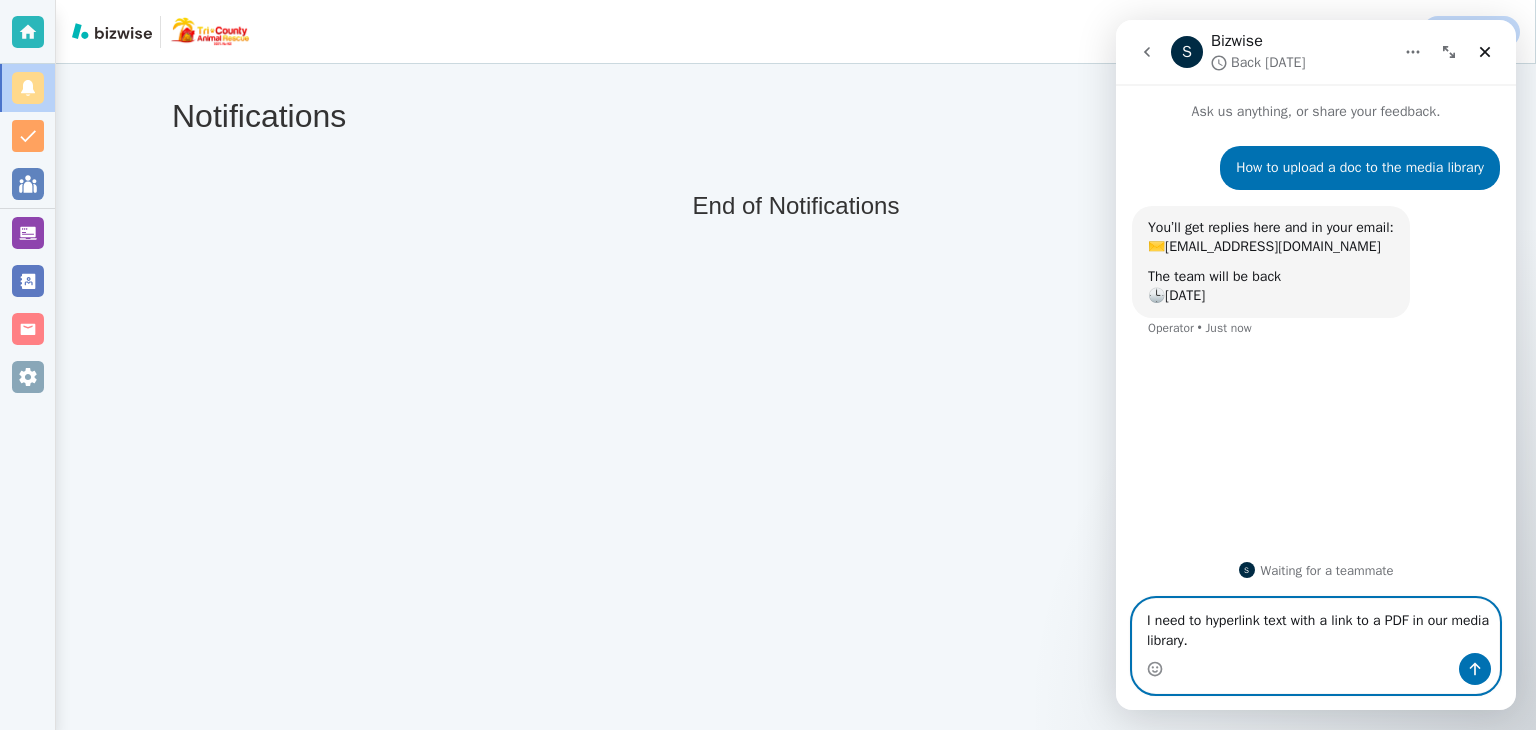 type 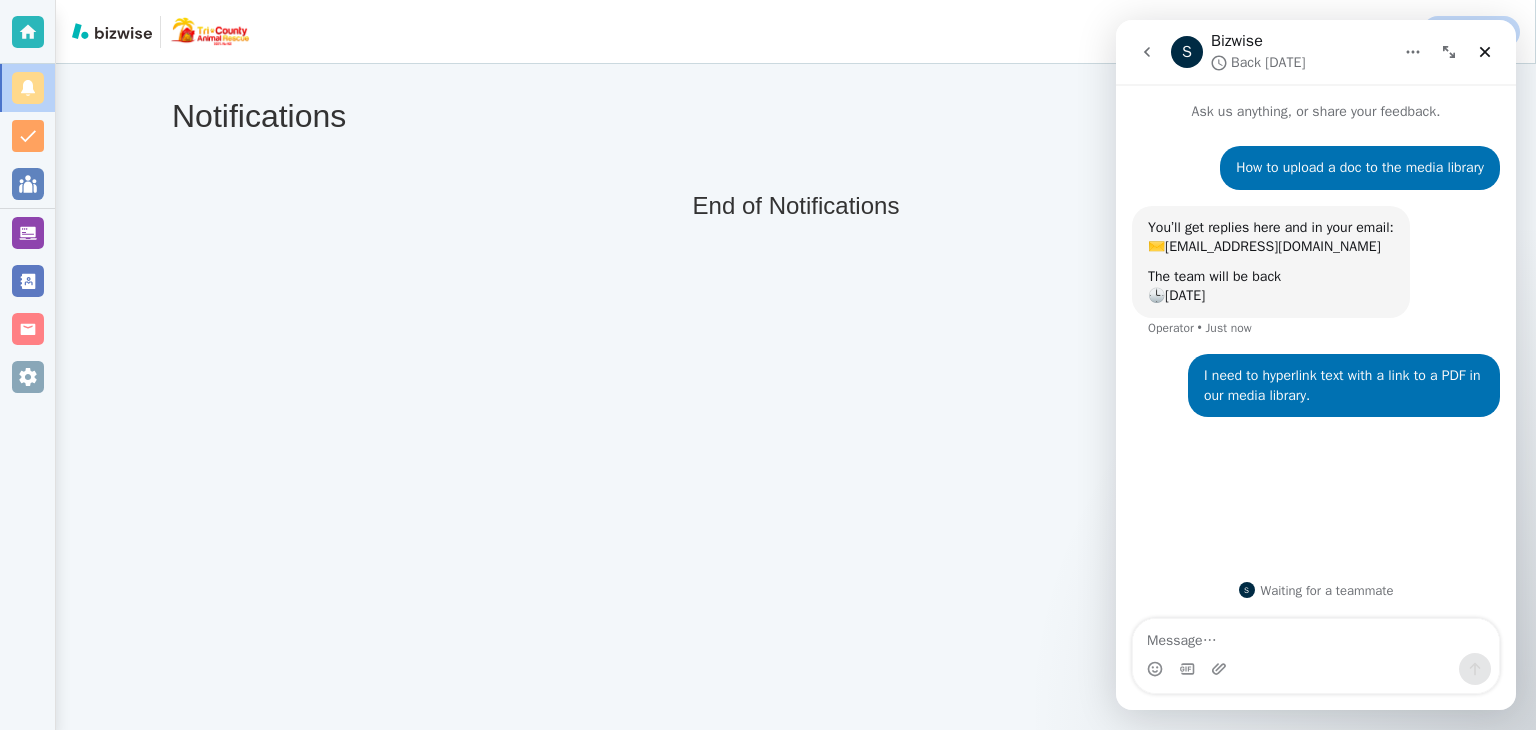 click 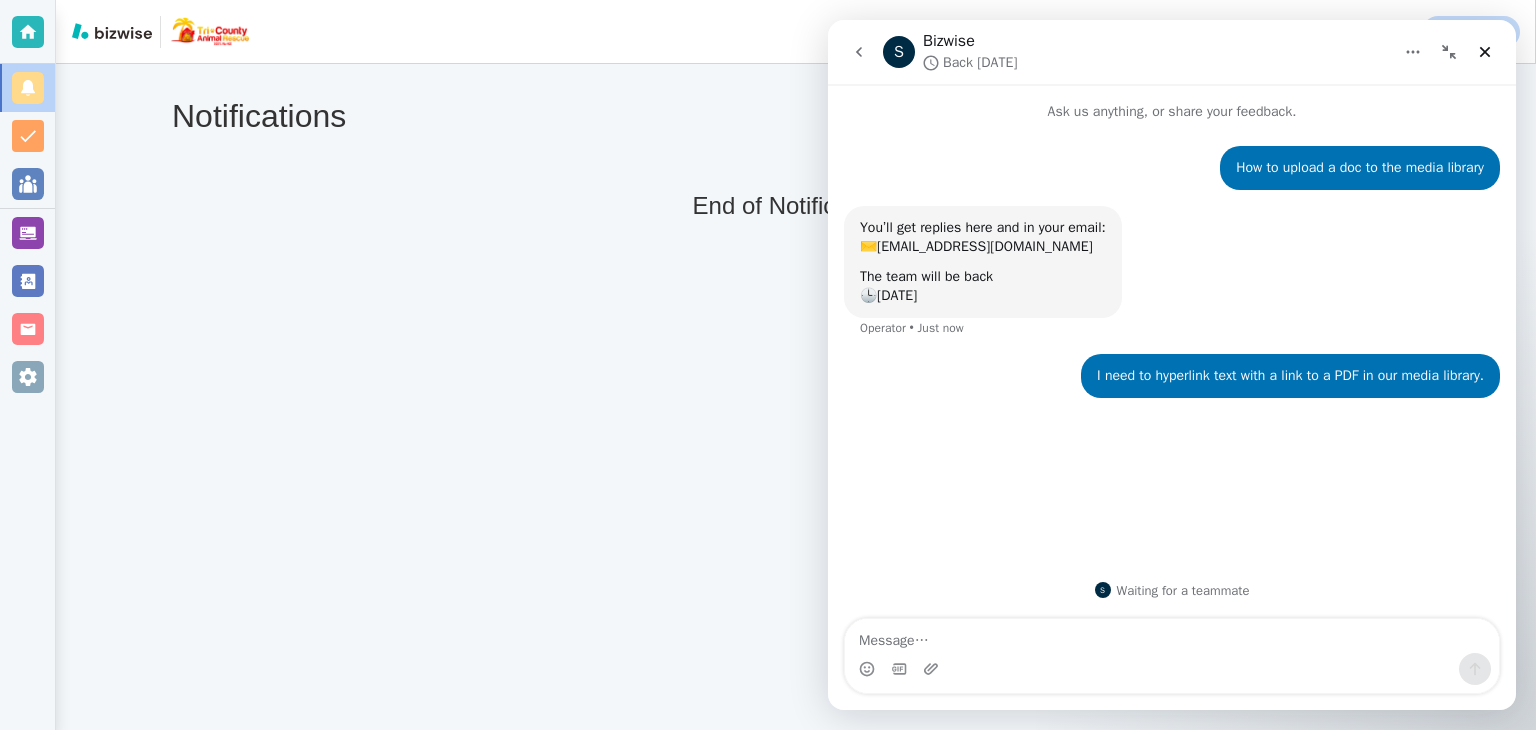 click 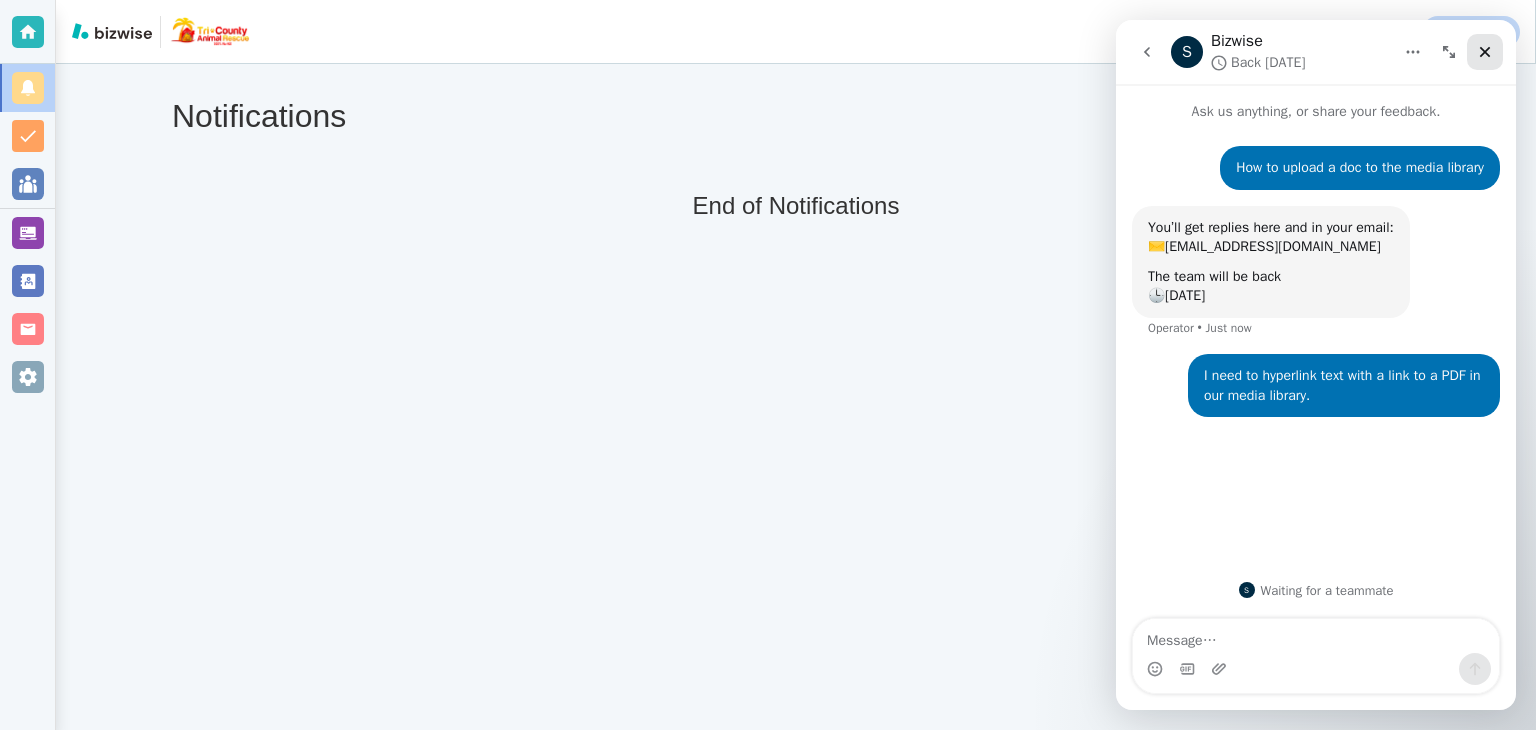click 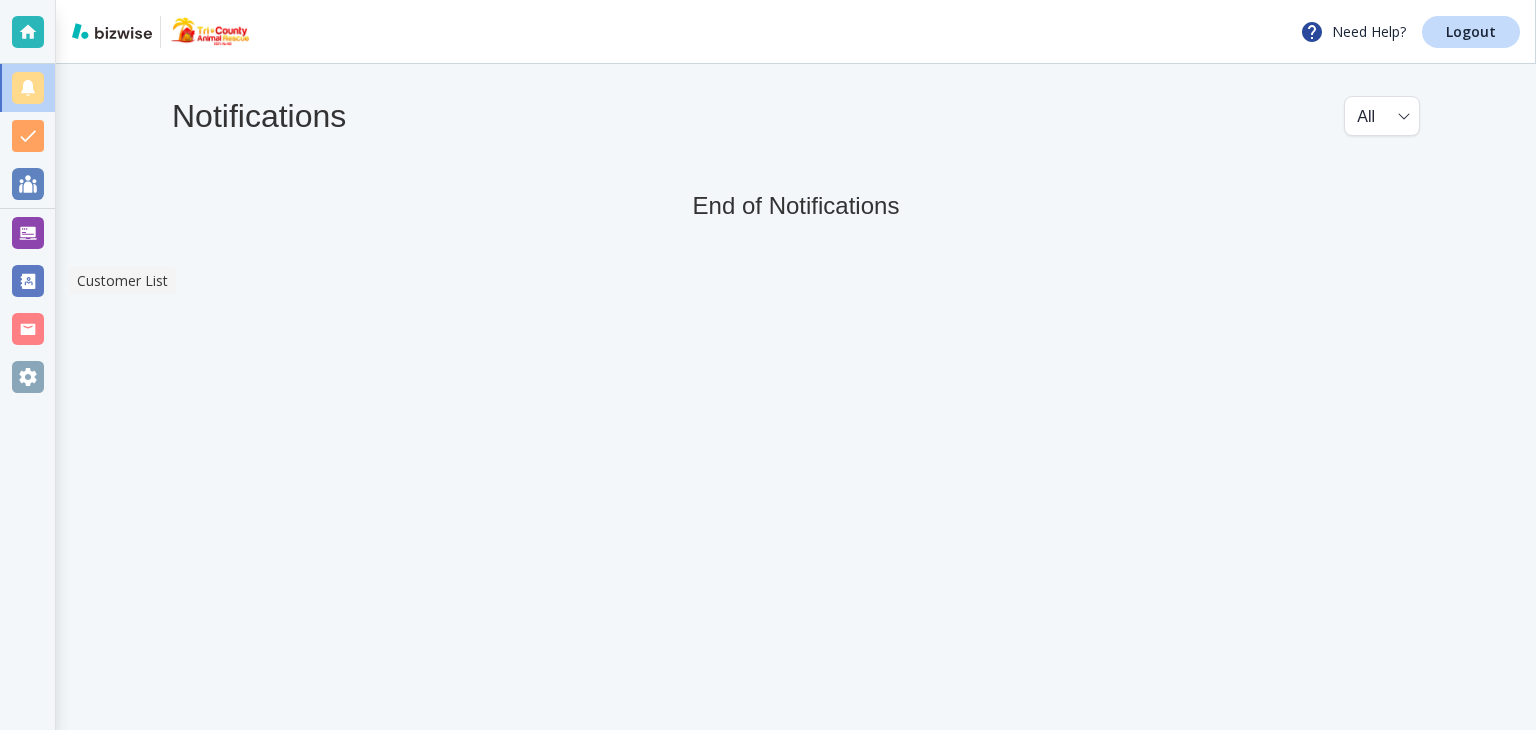 click at bounding box center [28, 281] 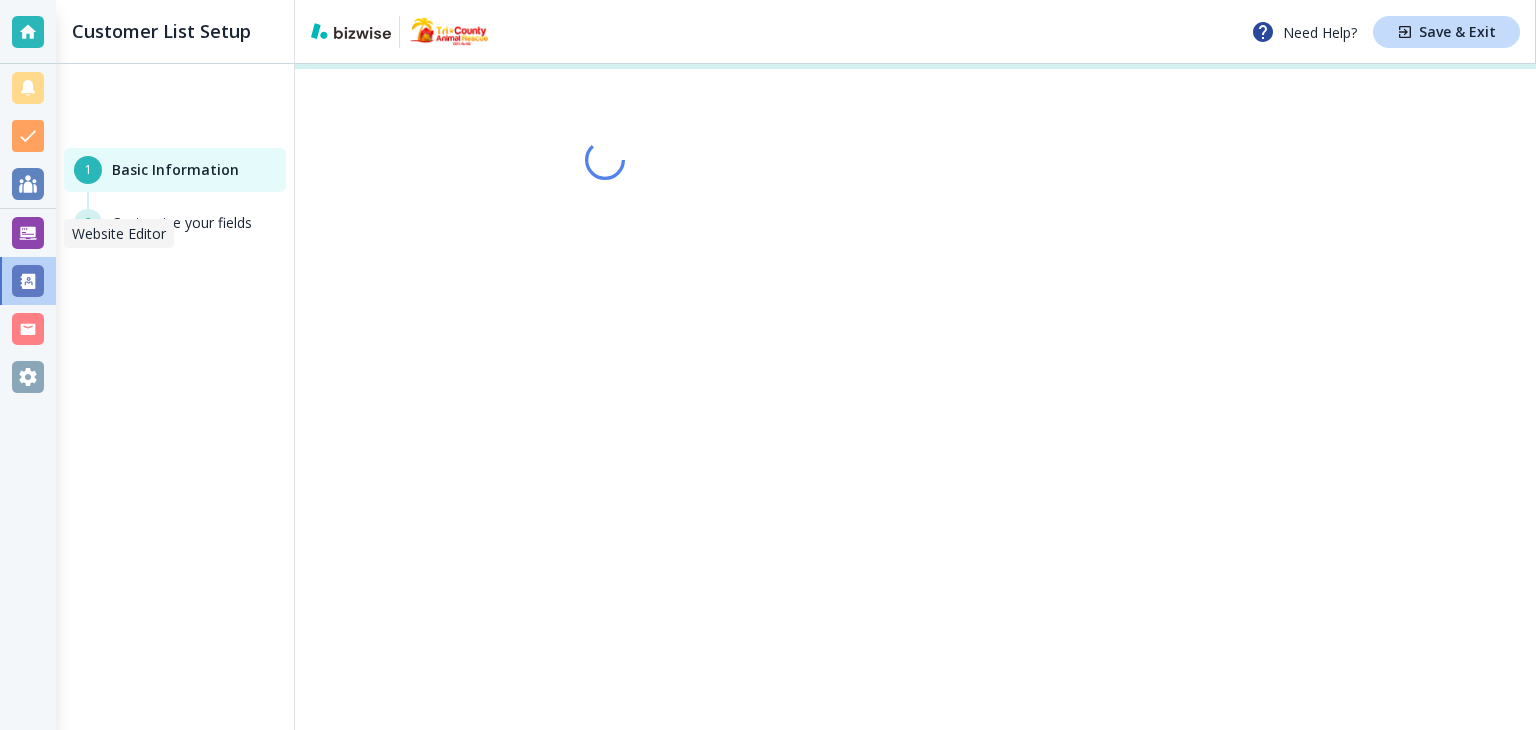 click at bounding box center (28, 233) 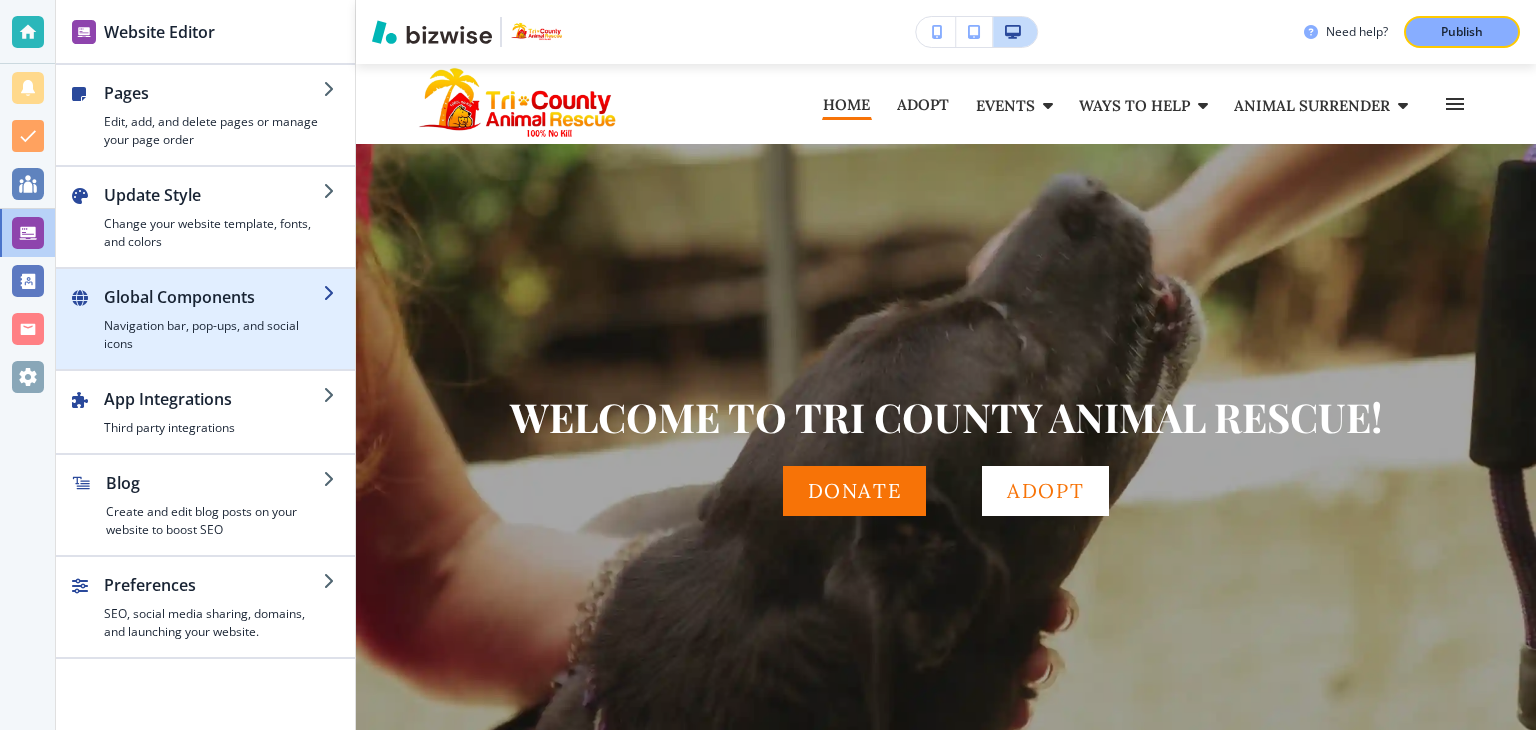 click at bounding box center [213, 313] 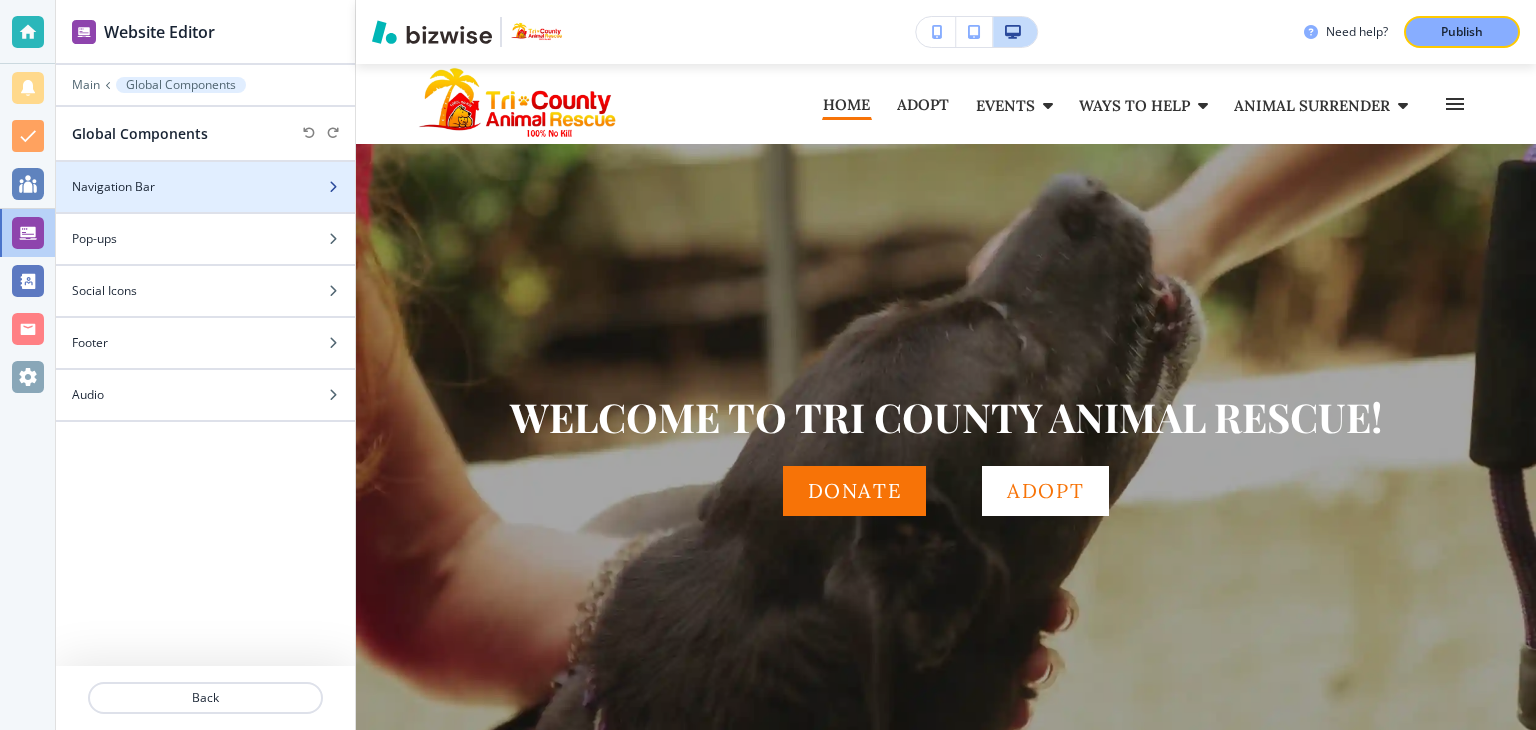click on "Navigation Bar" at bounding box center [113, 187] 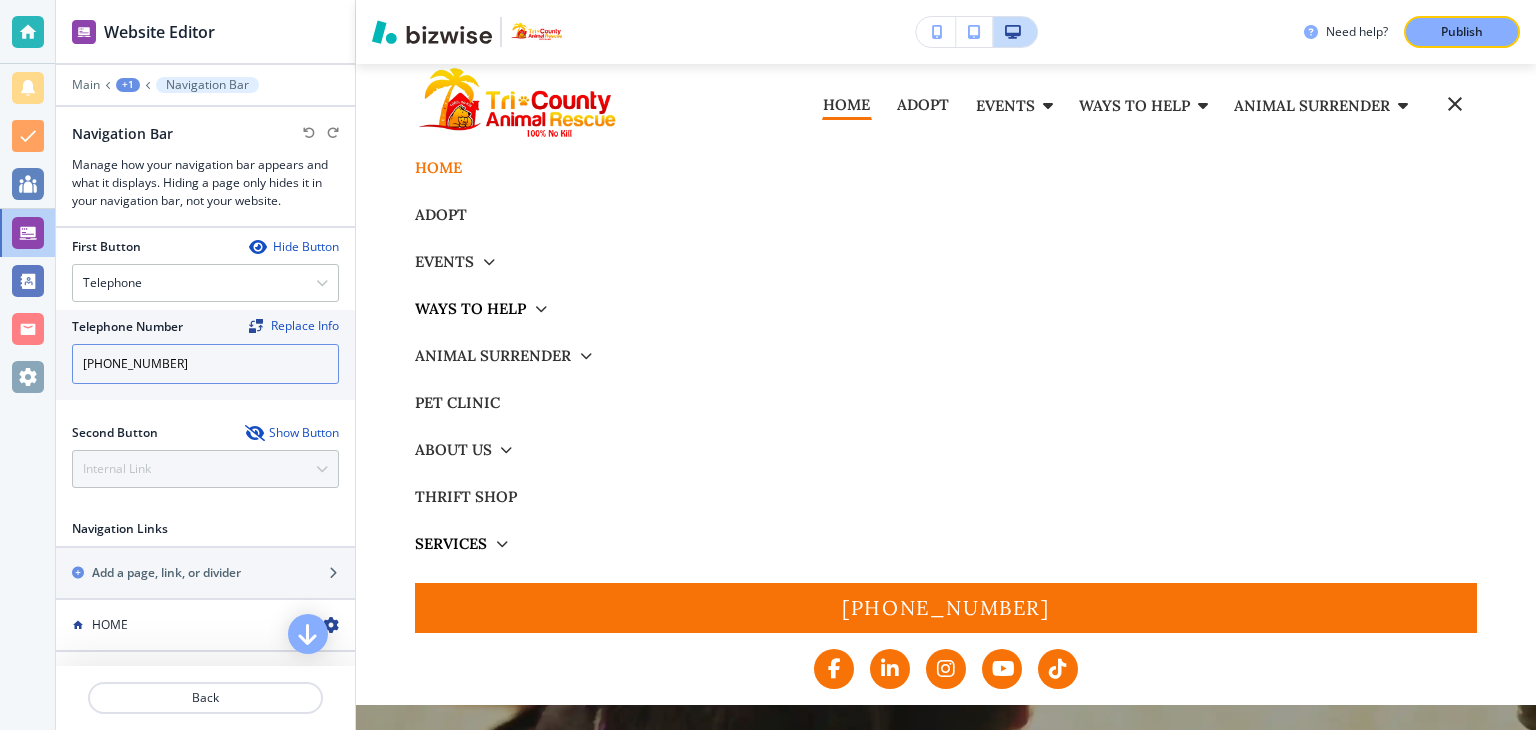 scroll, scrollTop: 400, scrollLeft: 0, axis: vertical 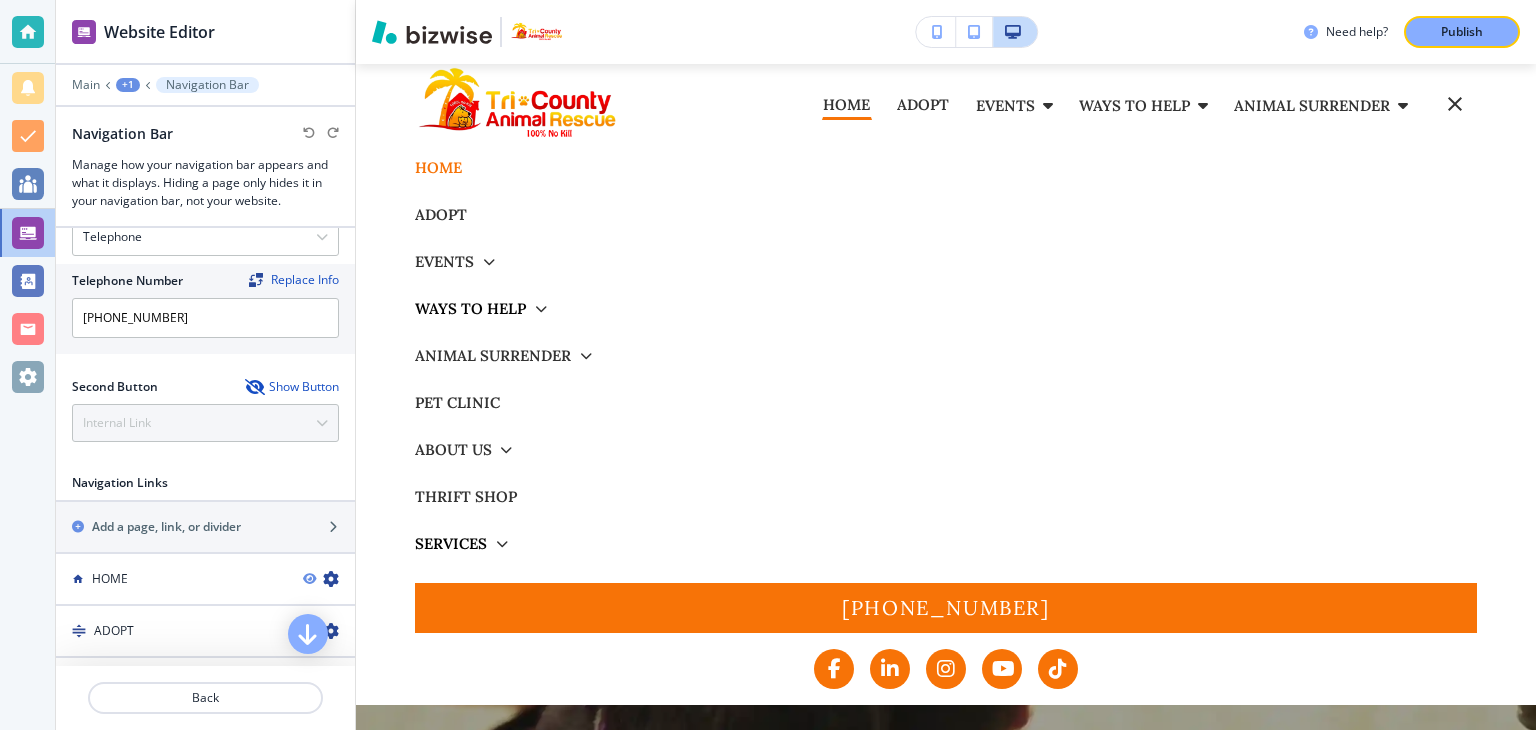 click on "Second Button Show Button Internal Link Telephone External Link Email File Sharing Internal Link" at bounding box center (205, 410) 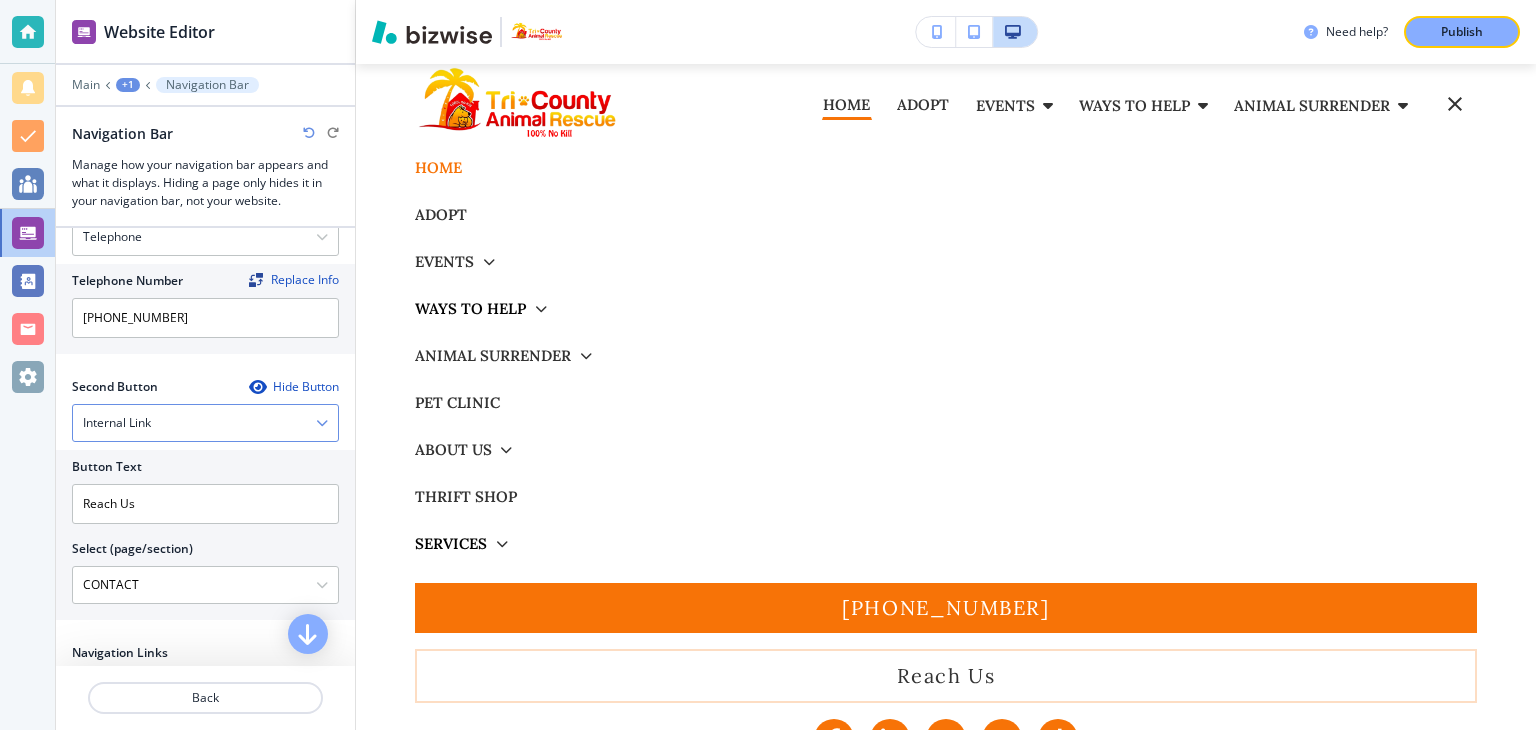 click on "Internal Link" at bounding box center [205, 423] 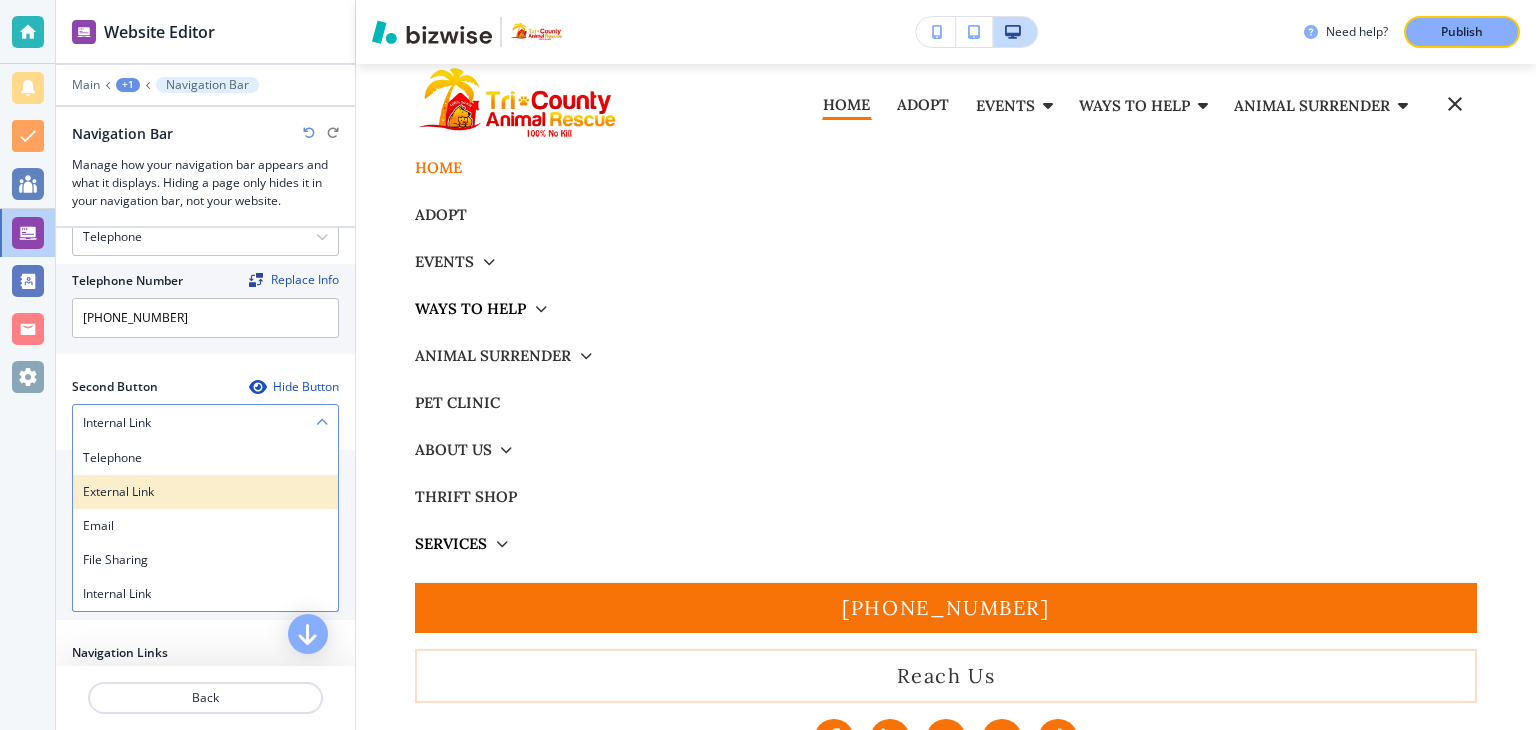 click on "External Link" at bounding box center (205, 492) 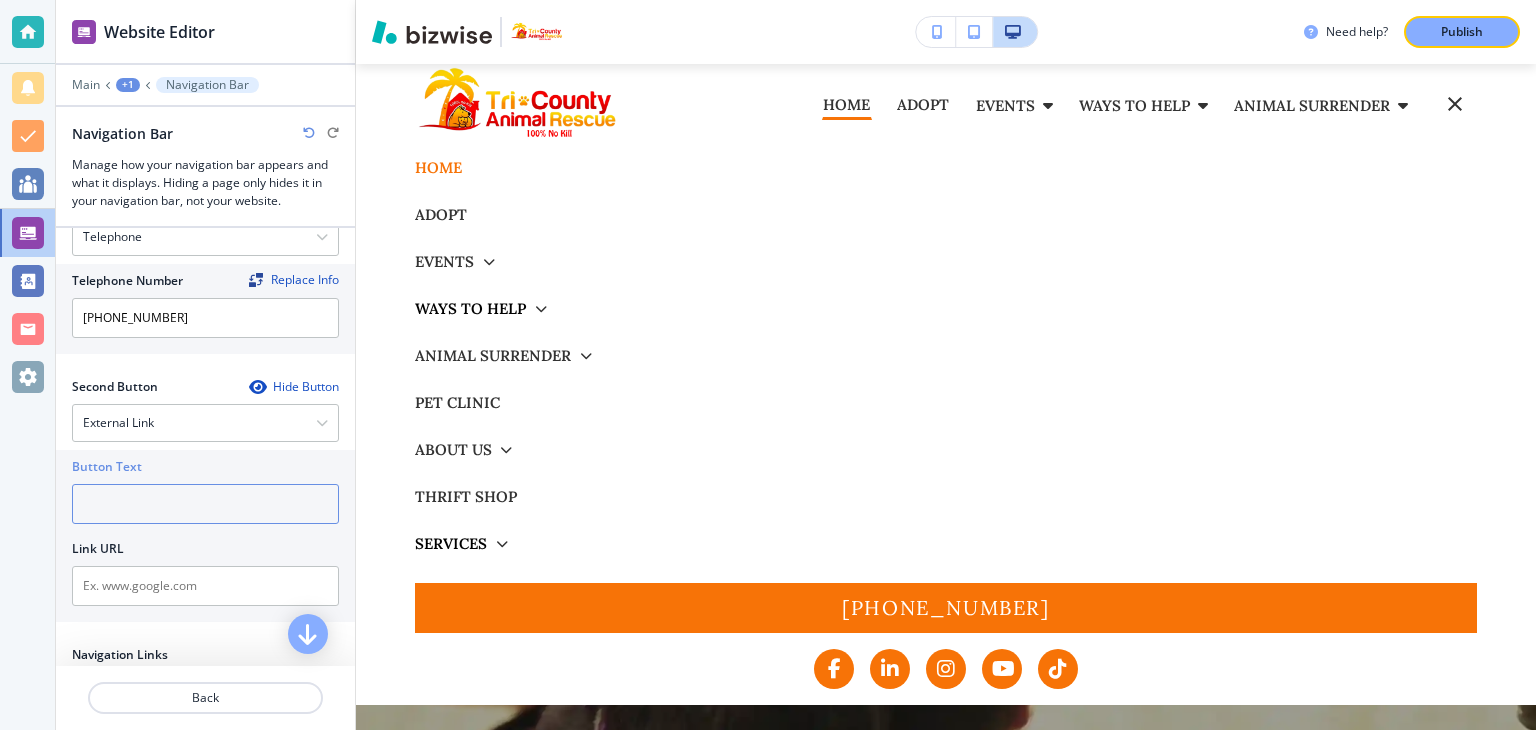 click at bounding box center (205, 504) 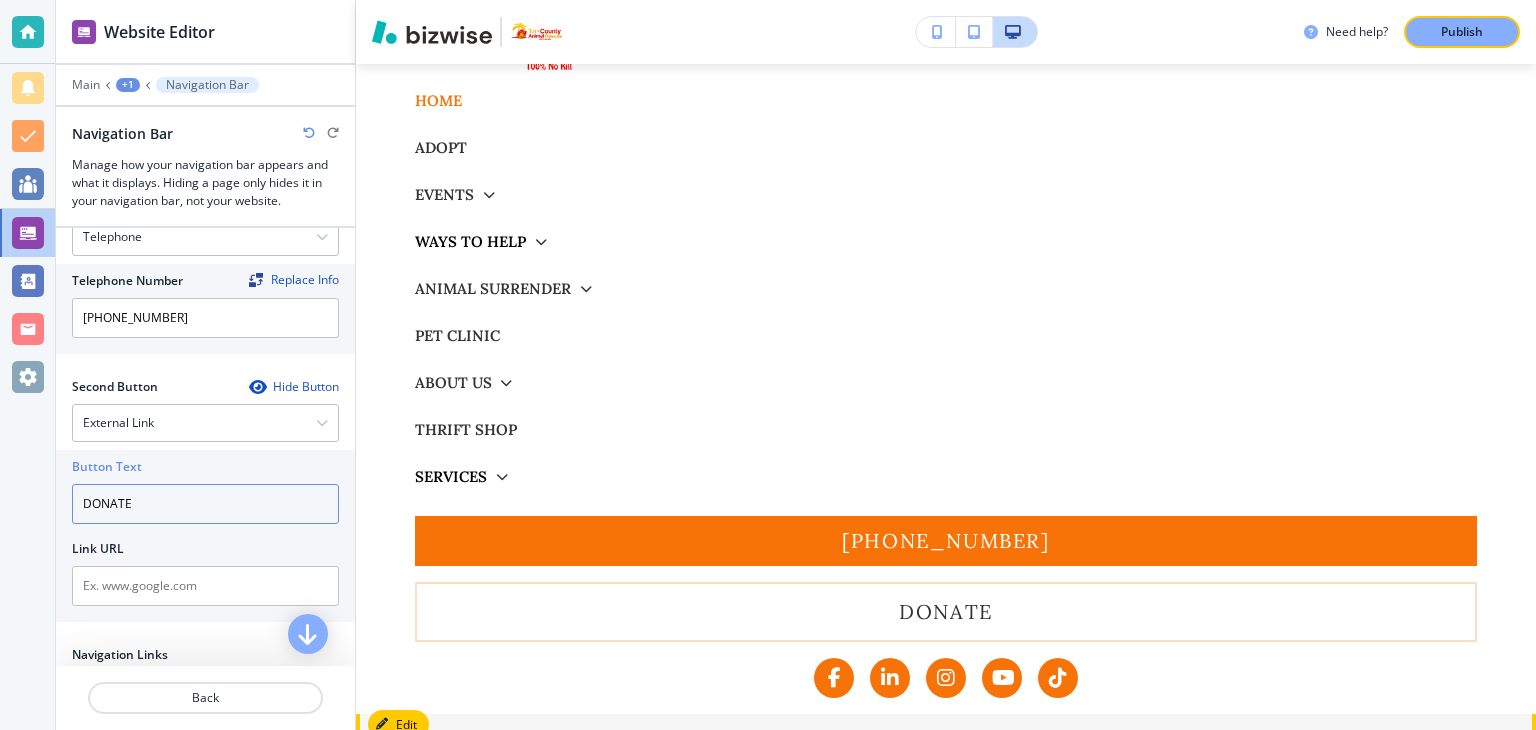 scroll, scrollTop: 200, scrollLeft: 0, axis: vertical 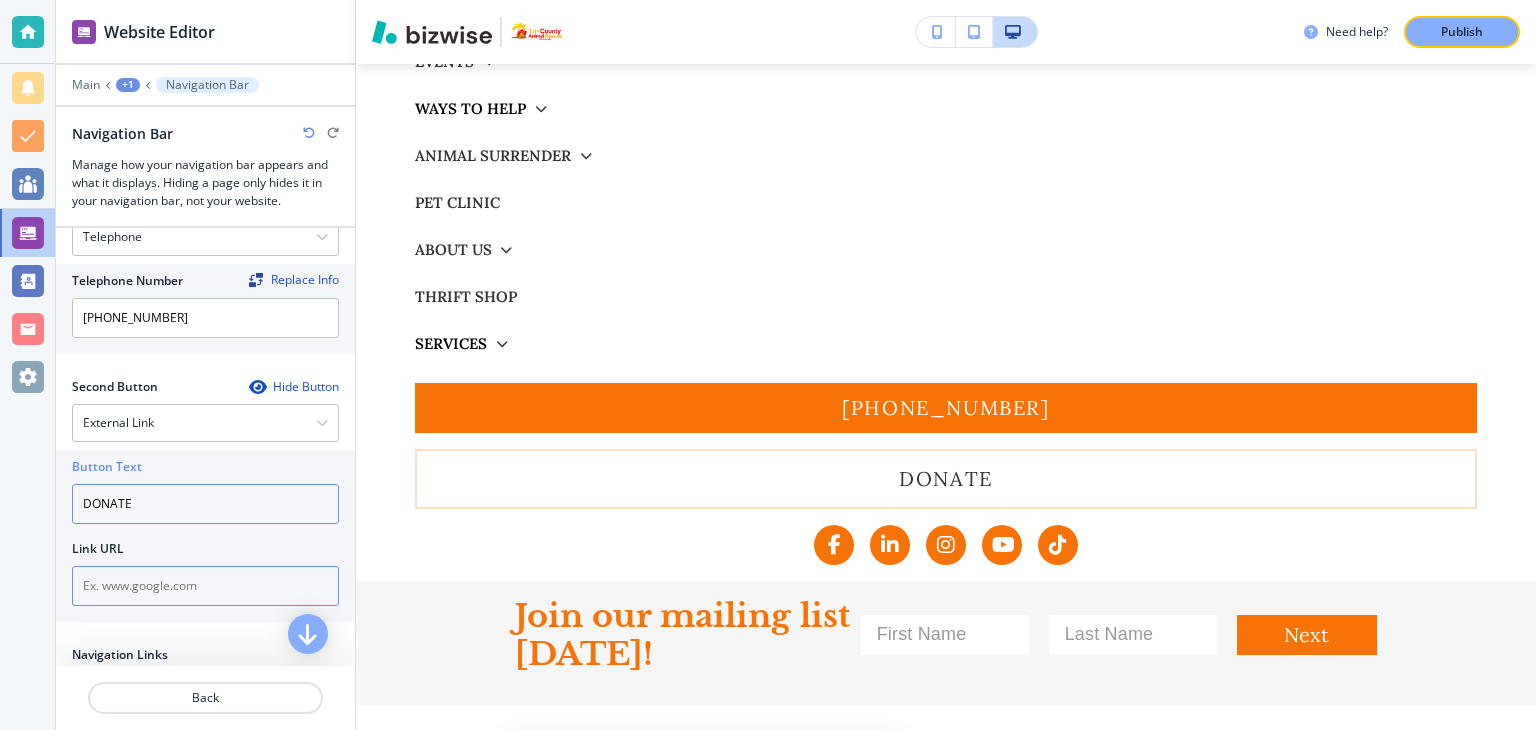 type on "DONATE" 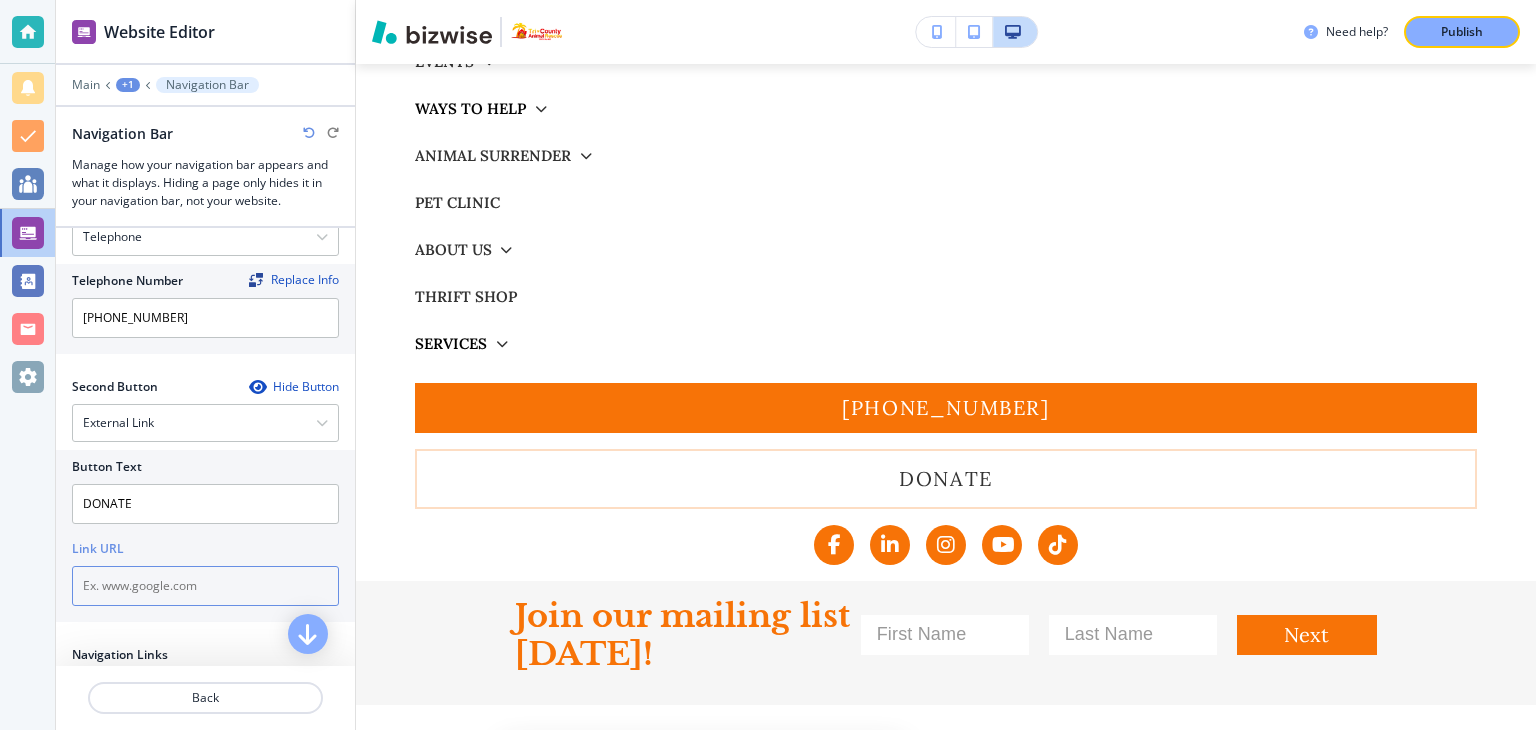 click at bounding box center [205, 586] 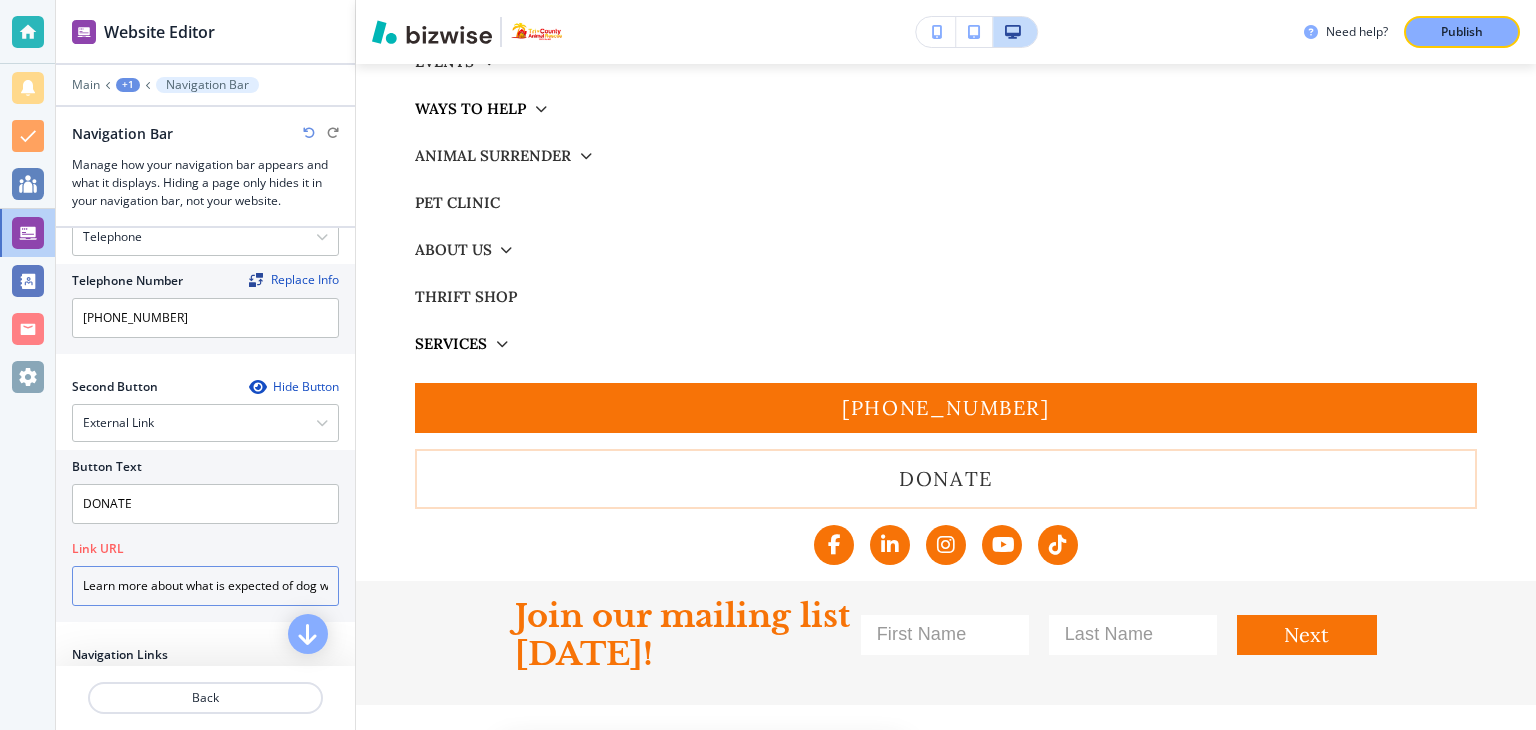 scroll, scrollTop: 0, scrollLeft: 171, axis: horizontal 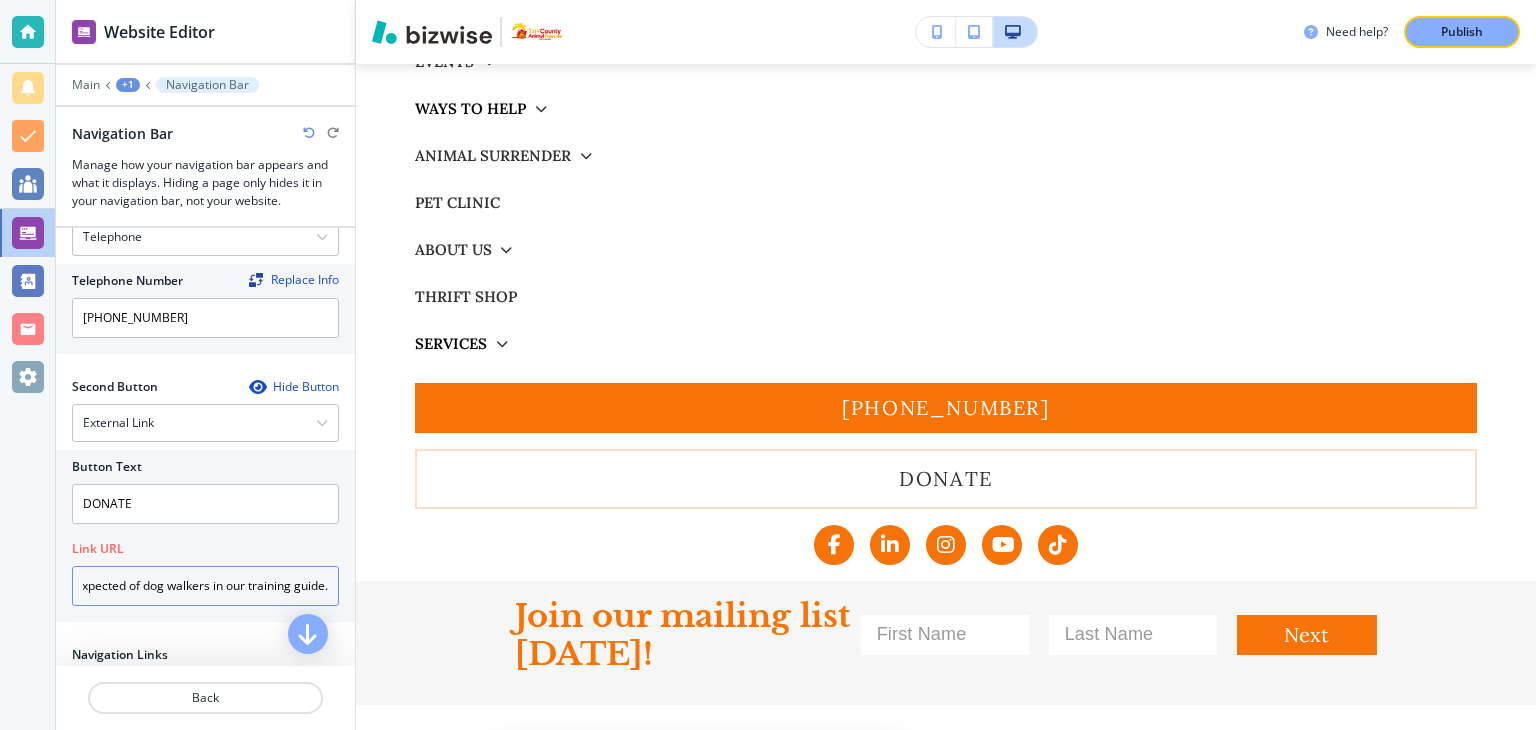 click on "Learn more about what is expected of dog walkers in our training guide." at bounding box center [205, 586] 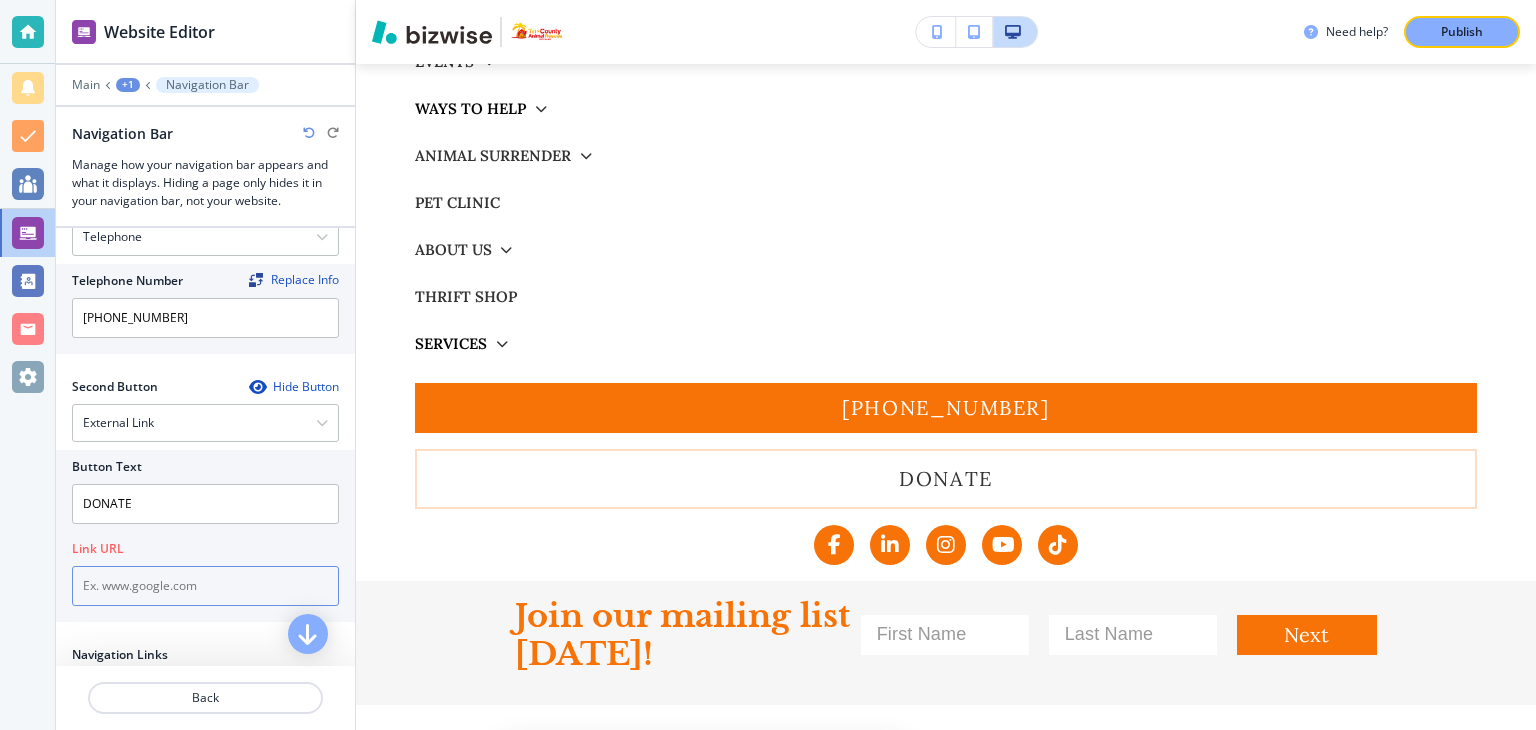 scroll, scrollTop: 0, scrollLeft: 0, axis: both 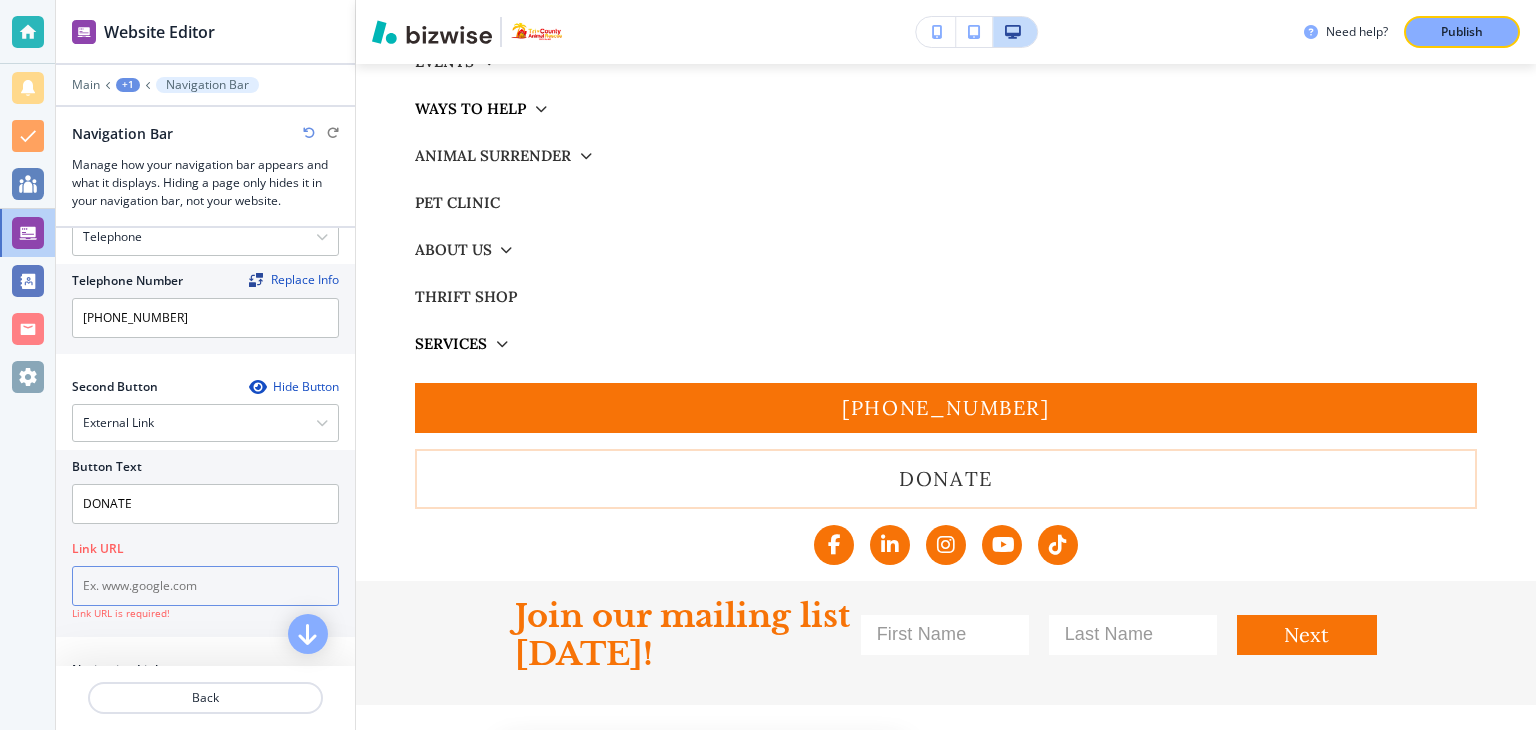 paste on "[URL][DOMAIN_NAME]" 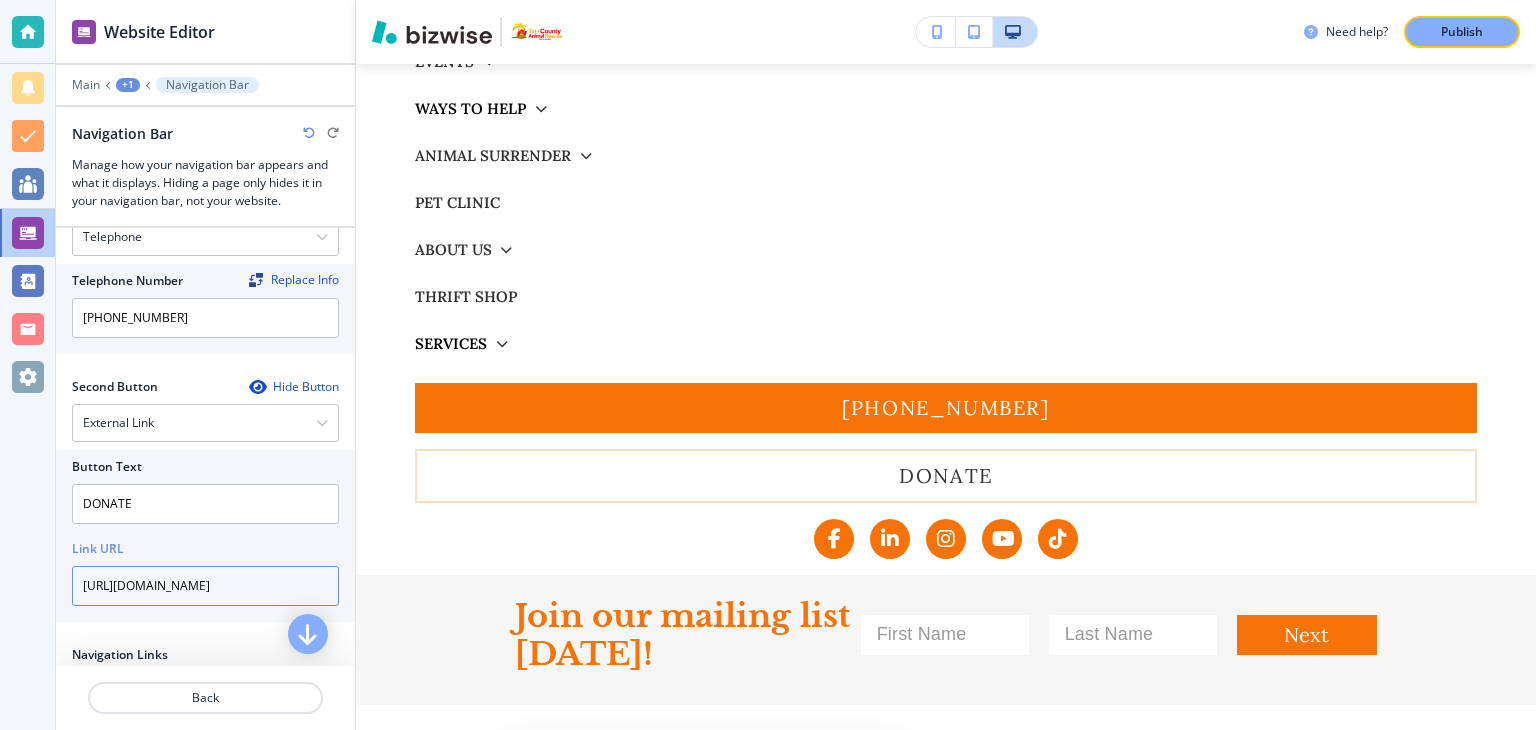 scroll, scrollTop: 0, scrollLeft: 161, axis: horizontal 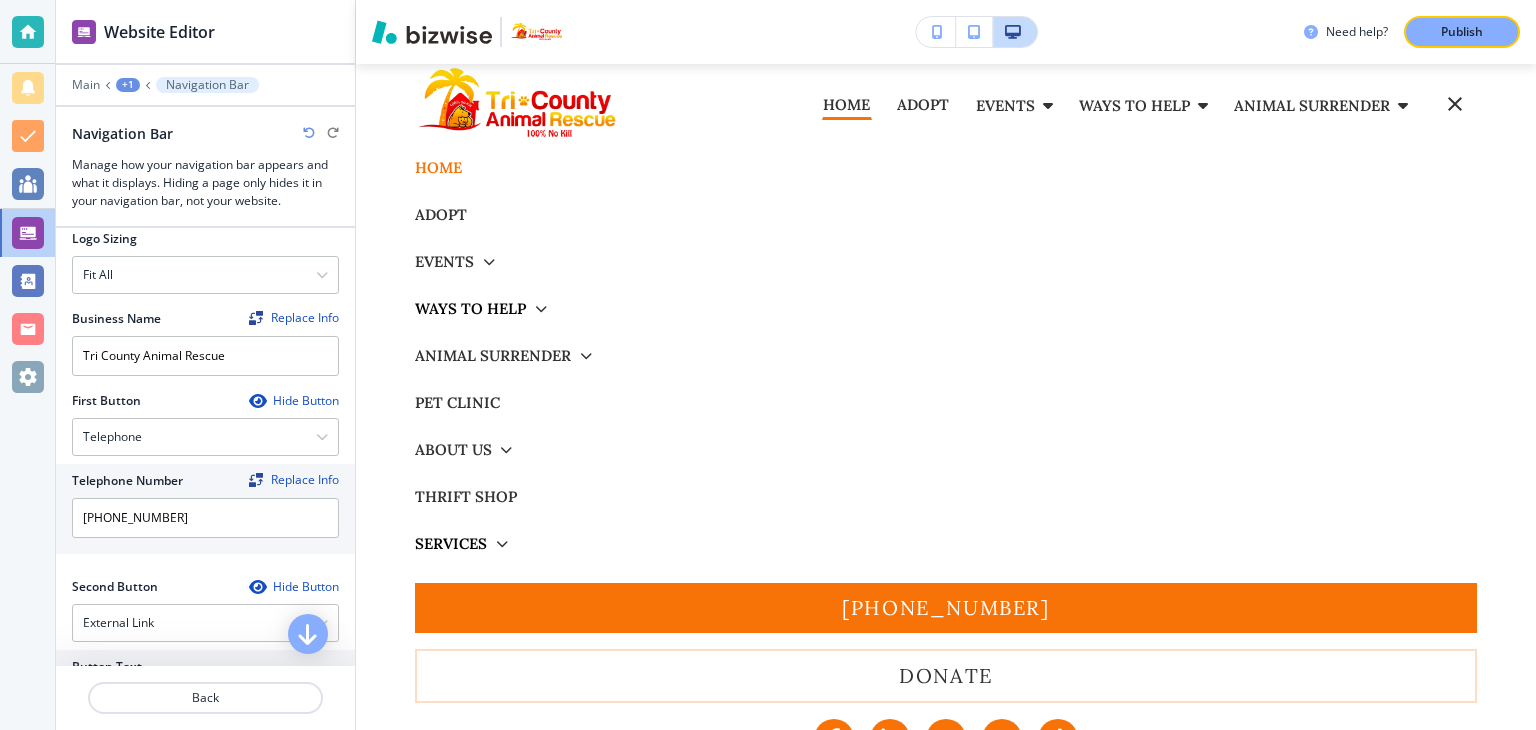 type on "[URL][DOMAIN_NAME]" 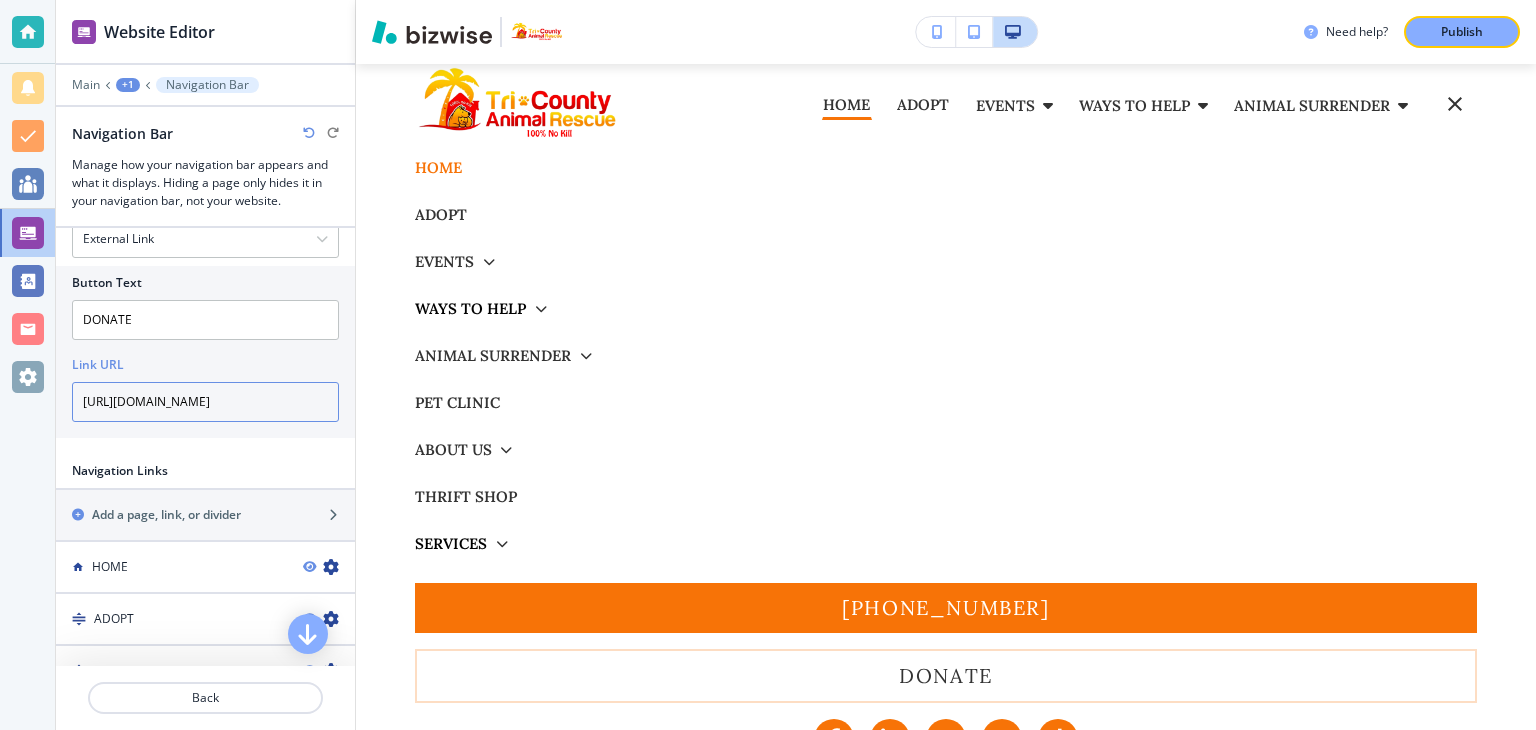 scroll, scrollTop: 600, scrollLeft: 0, axis: vertical 